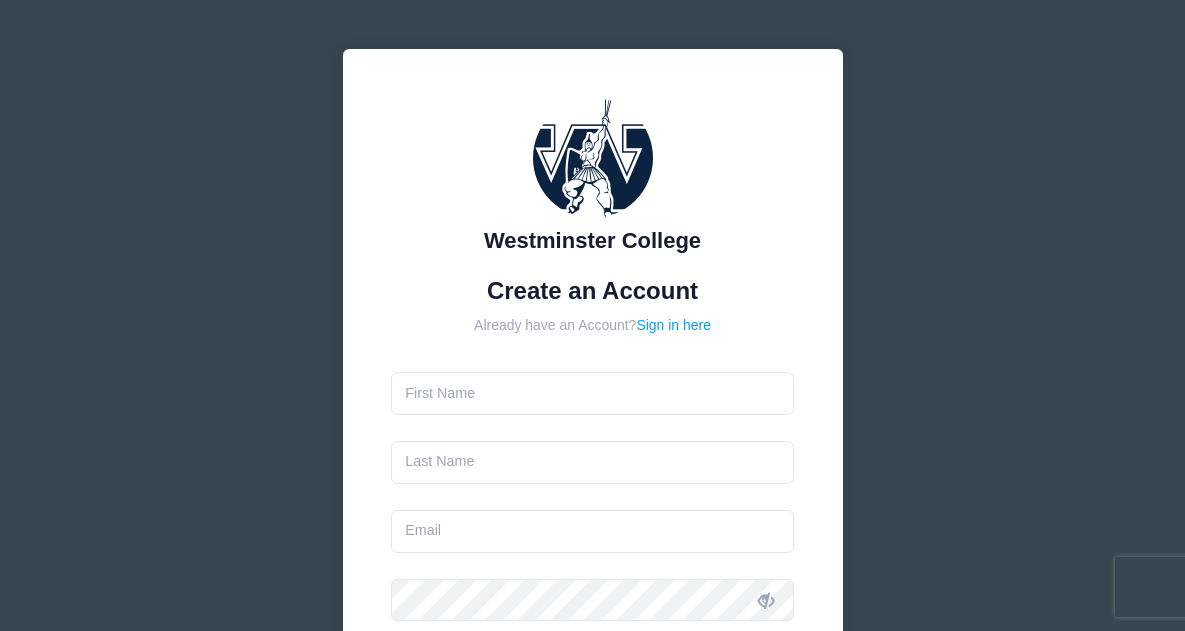 scroll, scrollTop: 0, scrollLeft: 0, axis: both 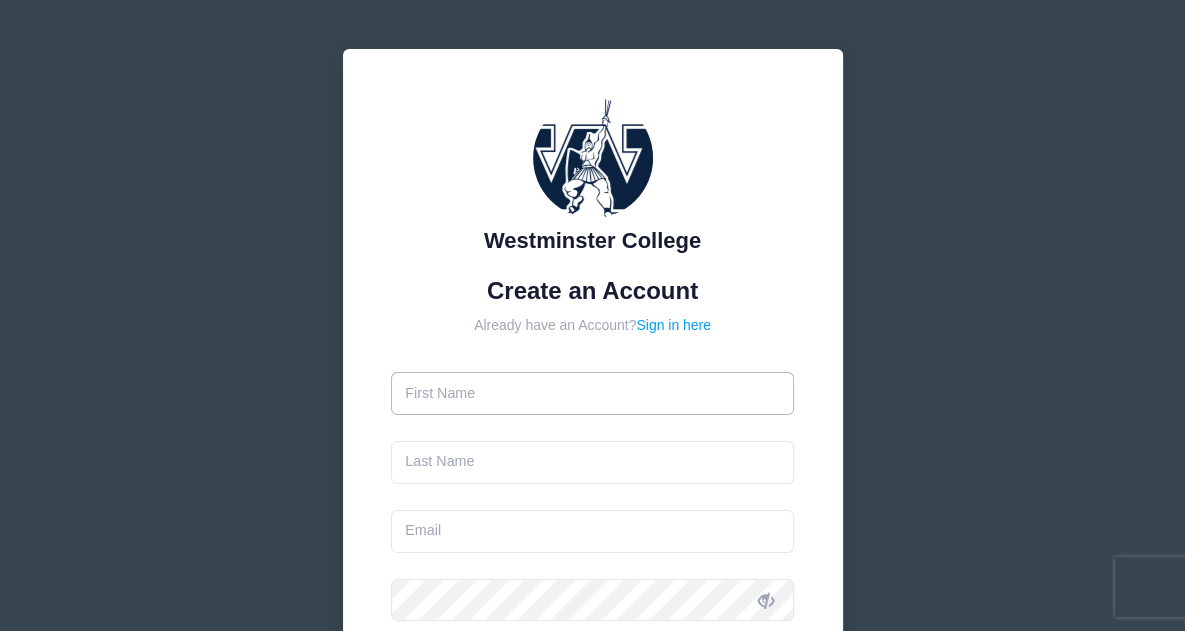 click at bounding box center [592, 393] 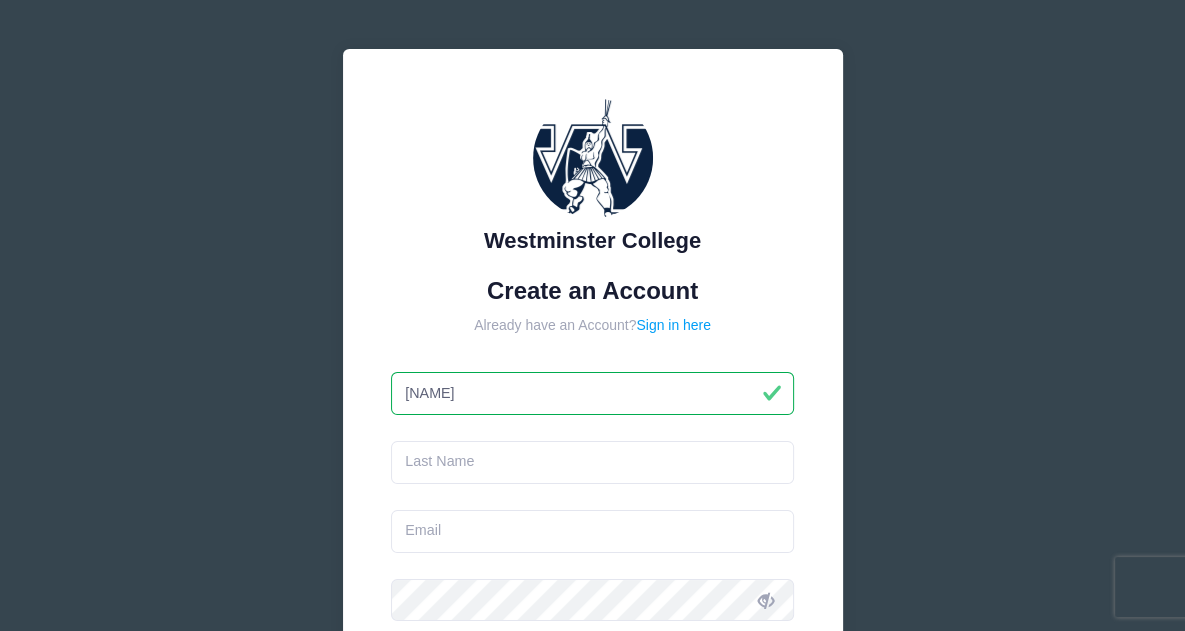 type on "[NAME]" 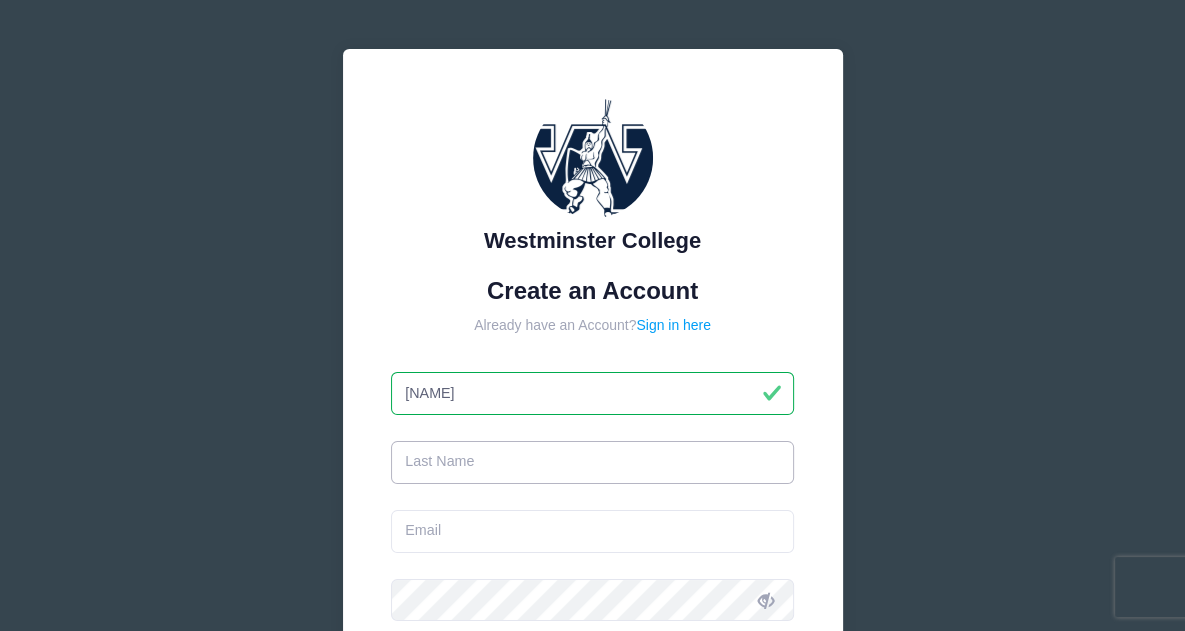 click at bounding box center [592, 462] 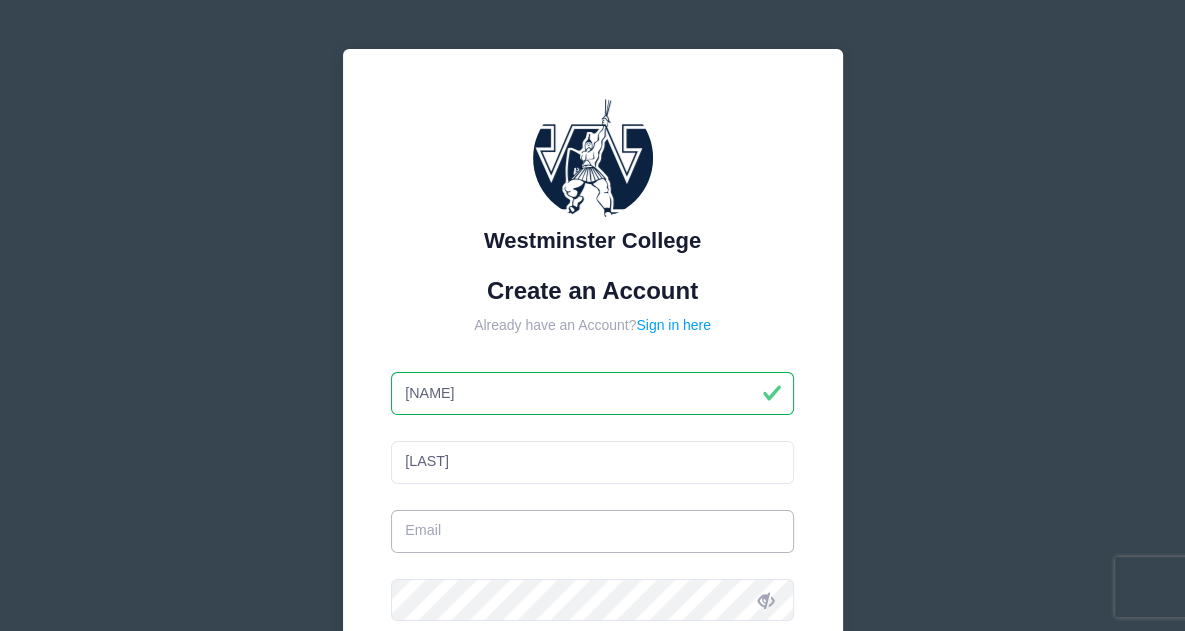 type on "[USERNAME]@[DOMAIN]" 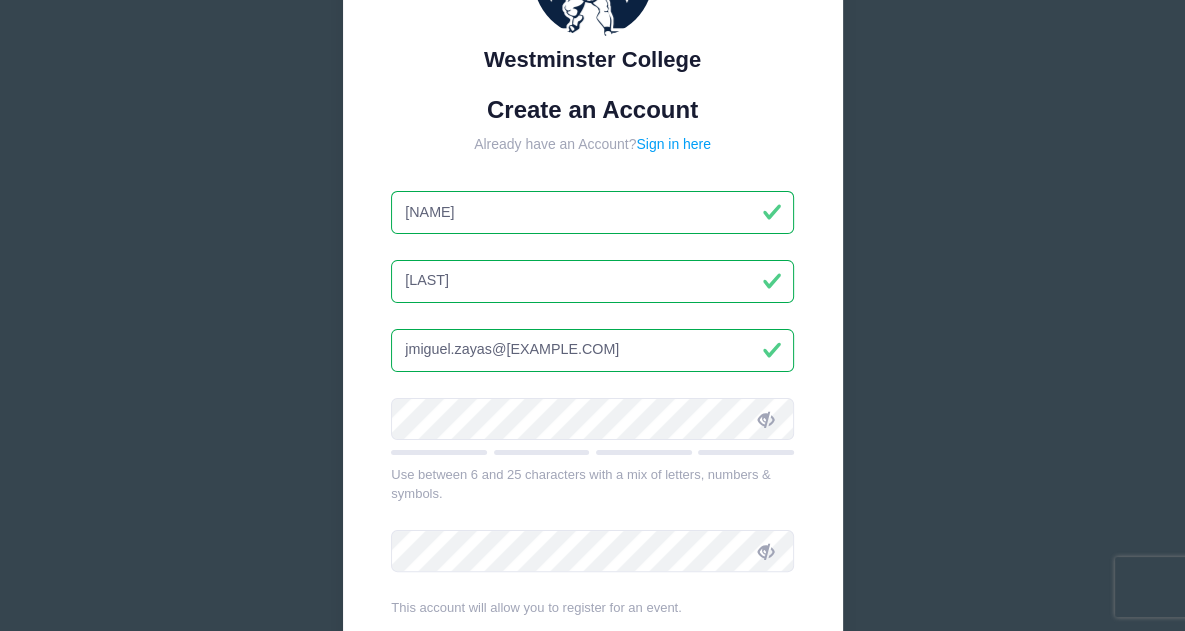 scroll, scrollTop: 185, scrollLeft: 0, axis: vertical 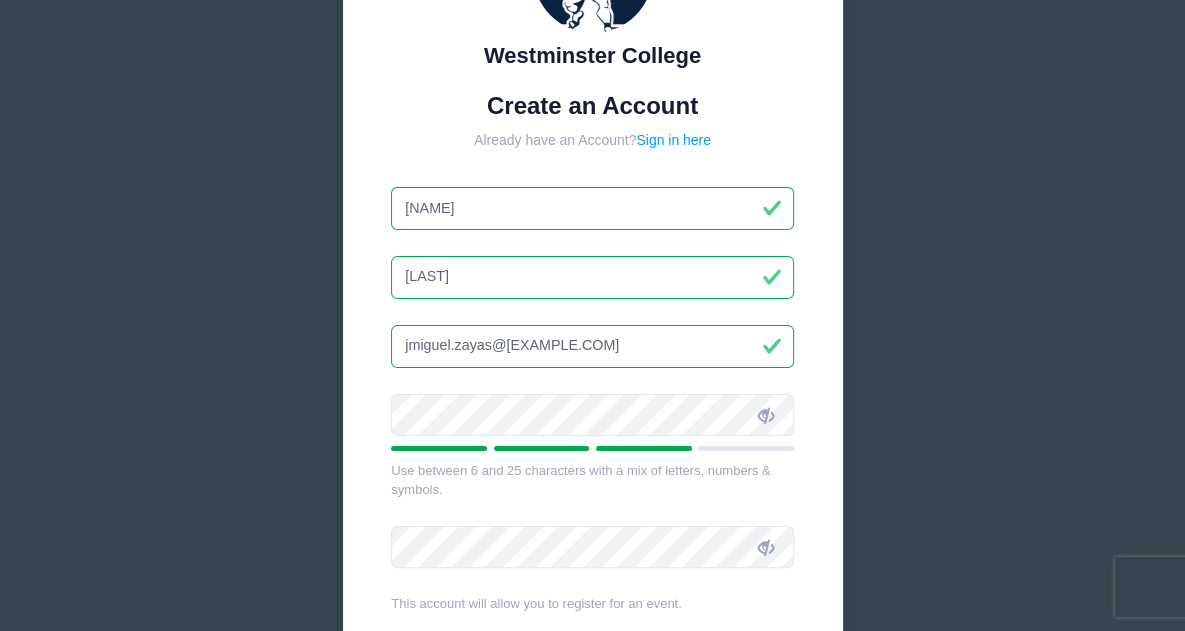 click at bounding box center [766, 415] 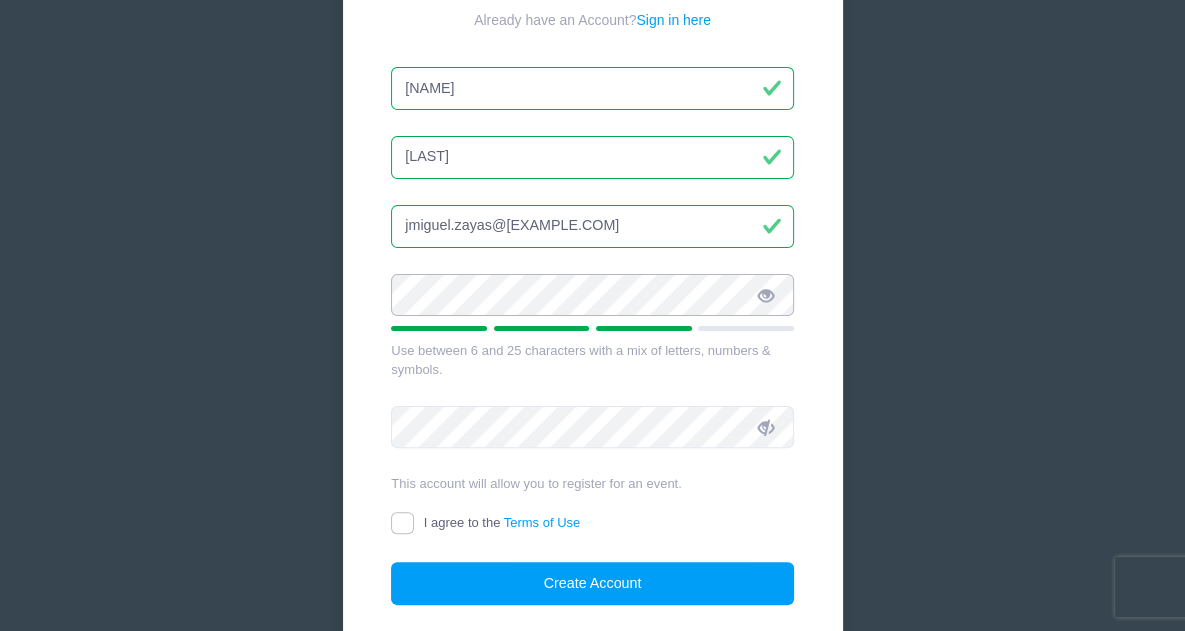 scroll, scrollTop: 306, scrollLeft: 0, axis: vertical 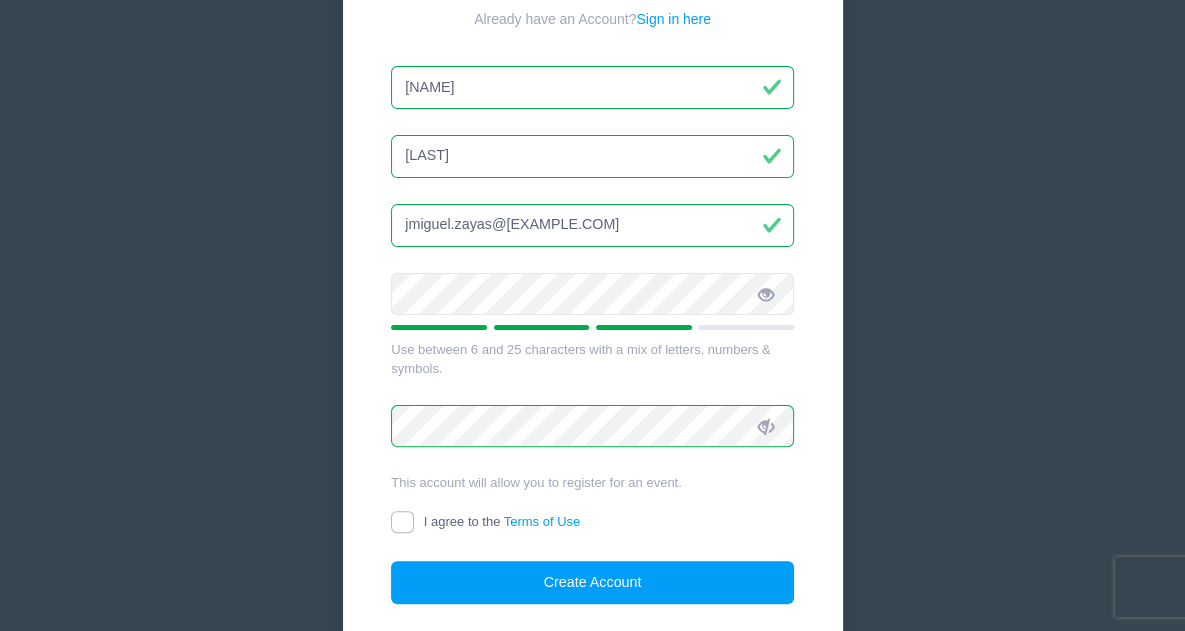 click on "I agree to the
Terms of Use" at bounding box center [402, 522] 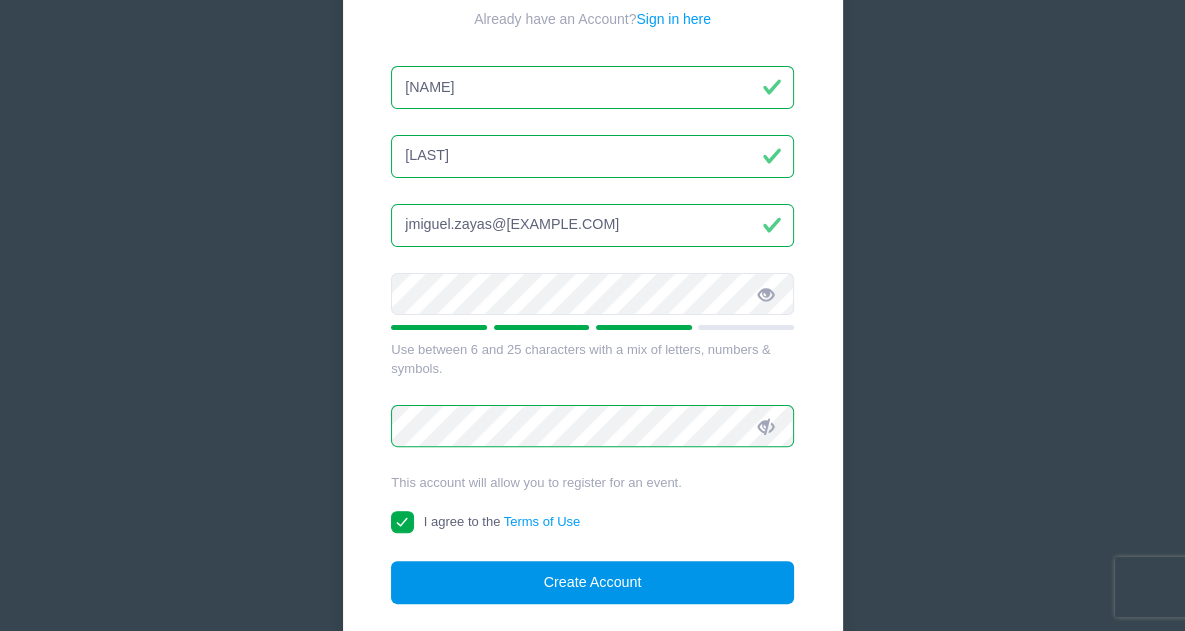 click on "Create Account" at bounding box center [592, 582] 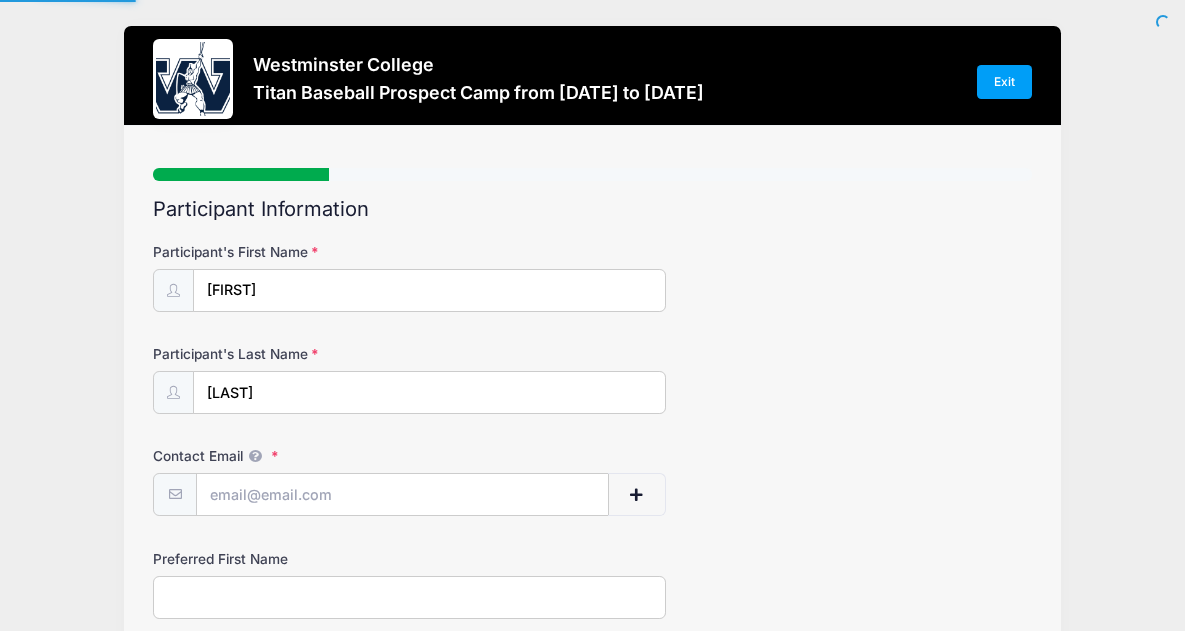 scroll, scrollTop: 0, scrollLeft: 0, axis: both 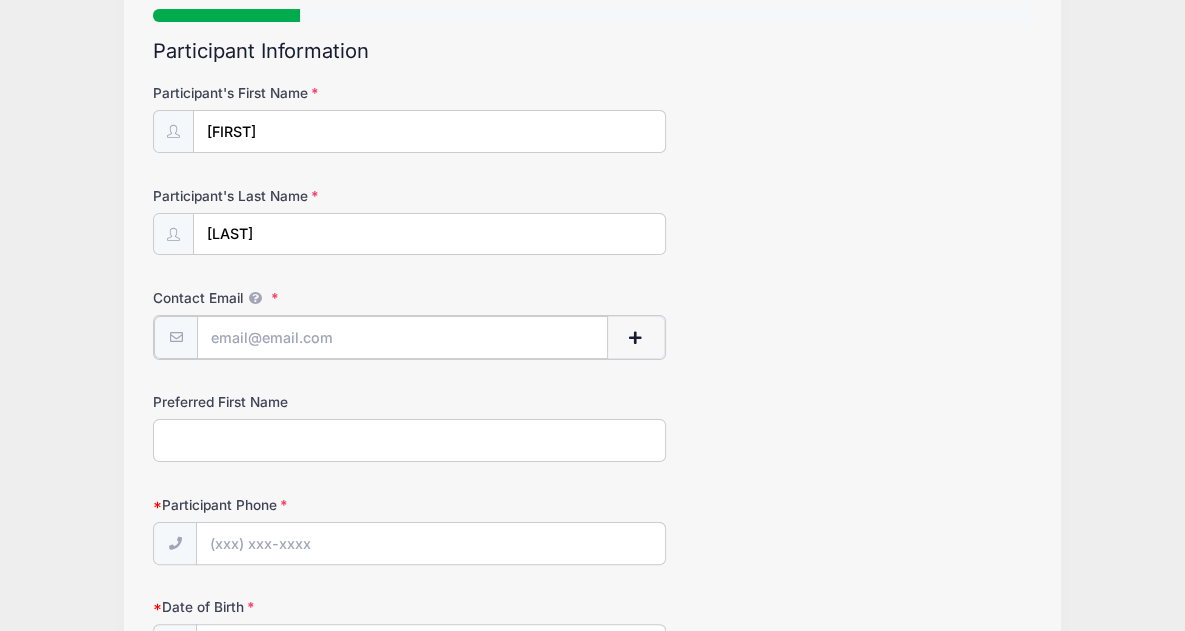 click on "Contact Email" at bounding box center (402, 337) 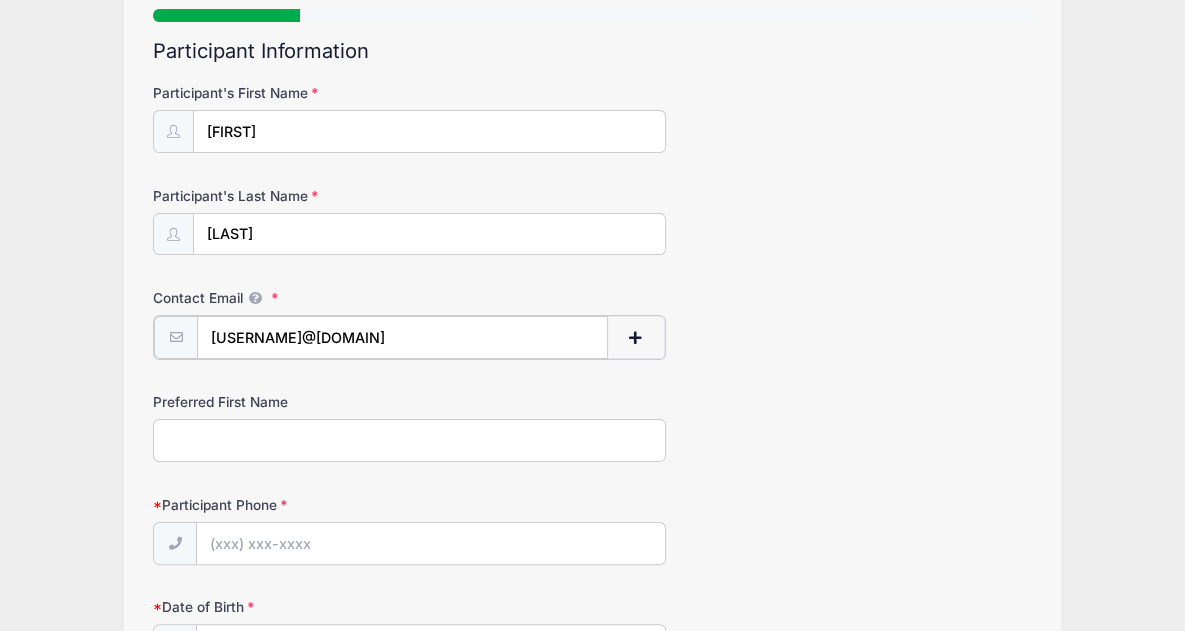 click on "[USERNAME]@[DOMAIN]" at bounding box center (402, 337) 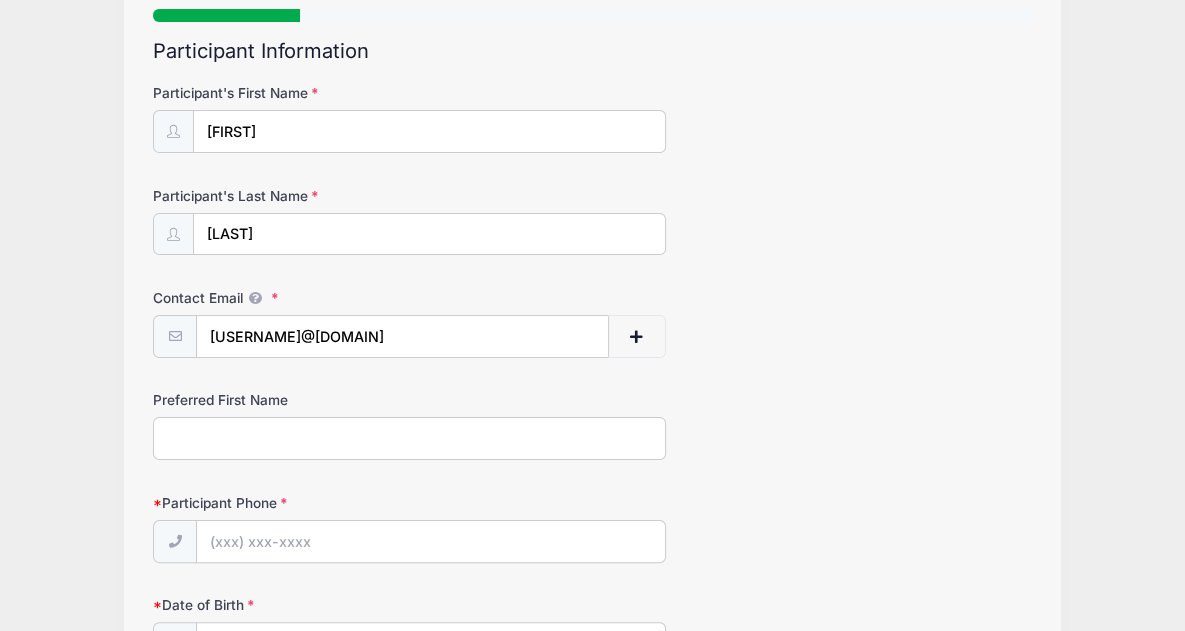 click on "Preferred First Name" at bounding box center (592, 425) 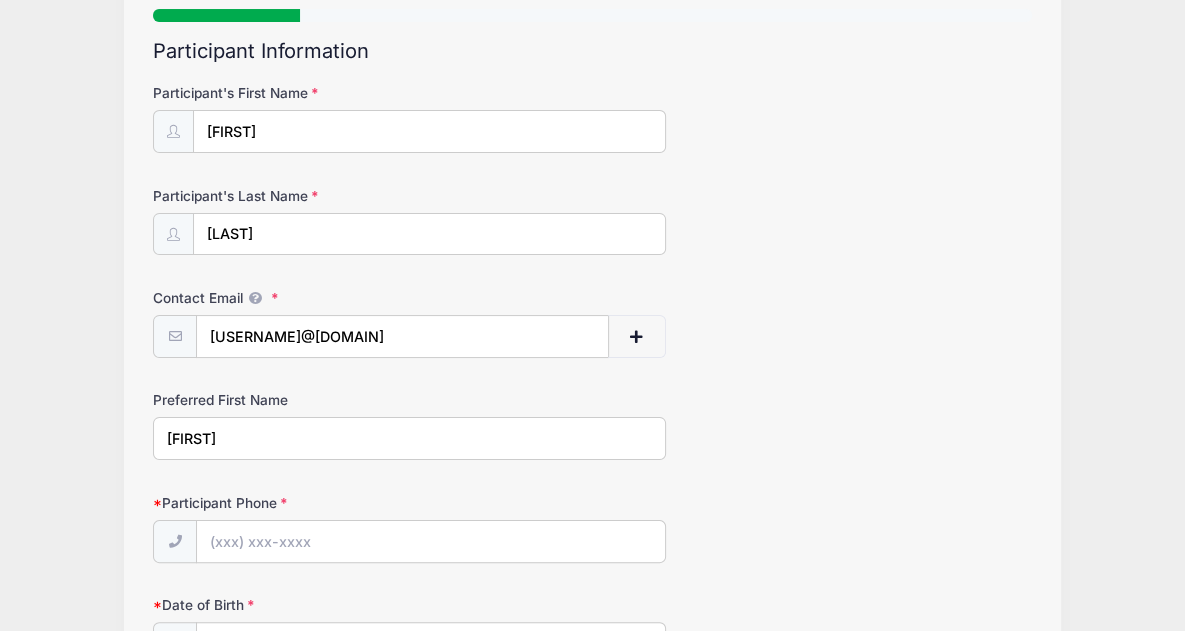 type on "[FIRST]" 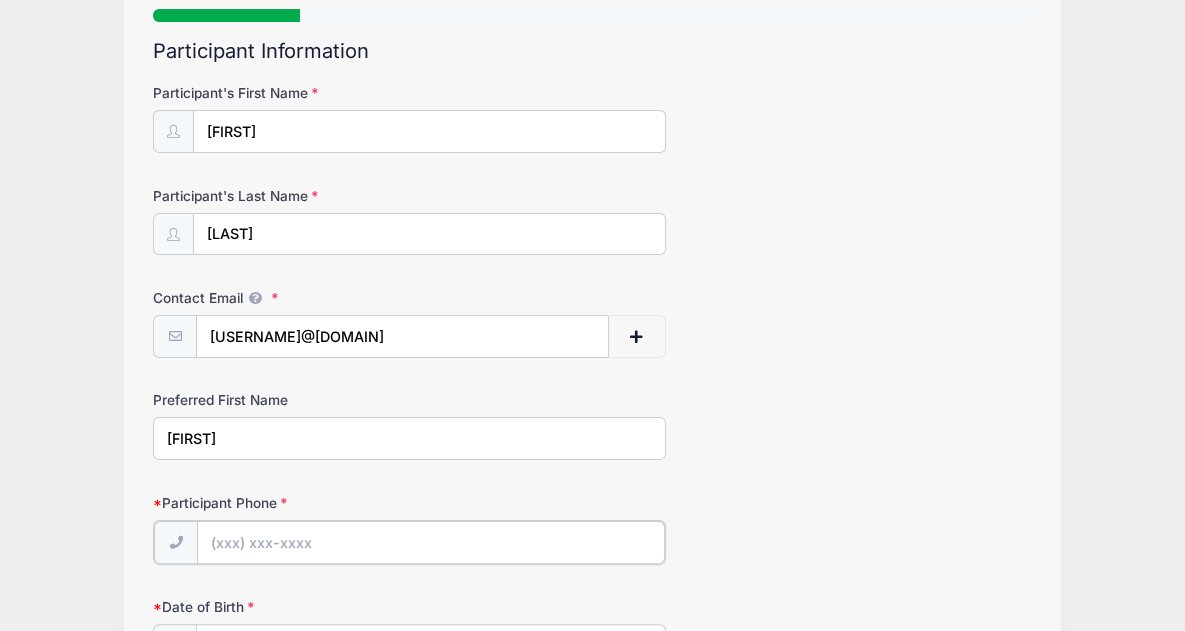 click on "Participant Phone" at bounding box center [431, 542] 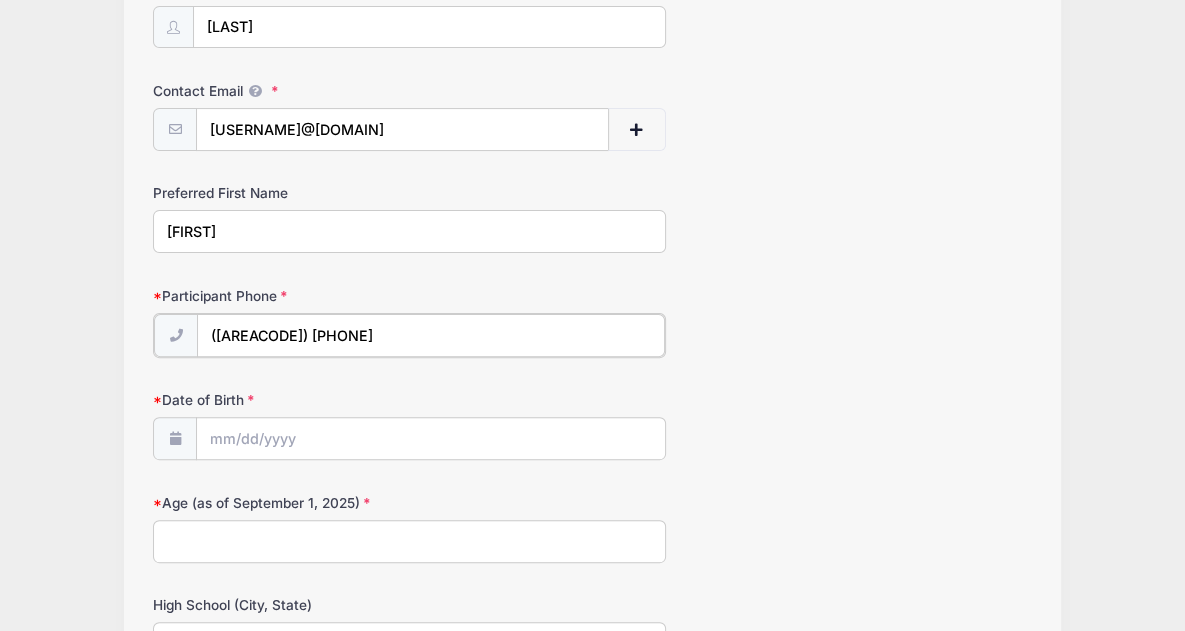 scroll, scrollTop: 464, scrollLeft: 0, axis: vertical 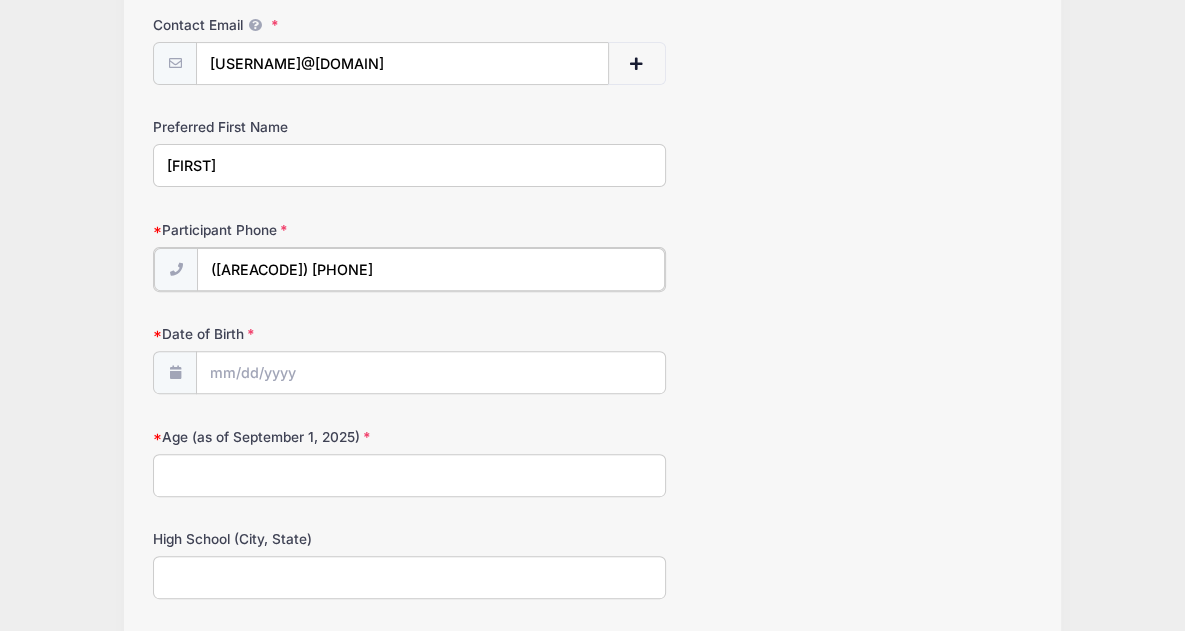 type on "([AREACODE]) [PHONE]" 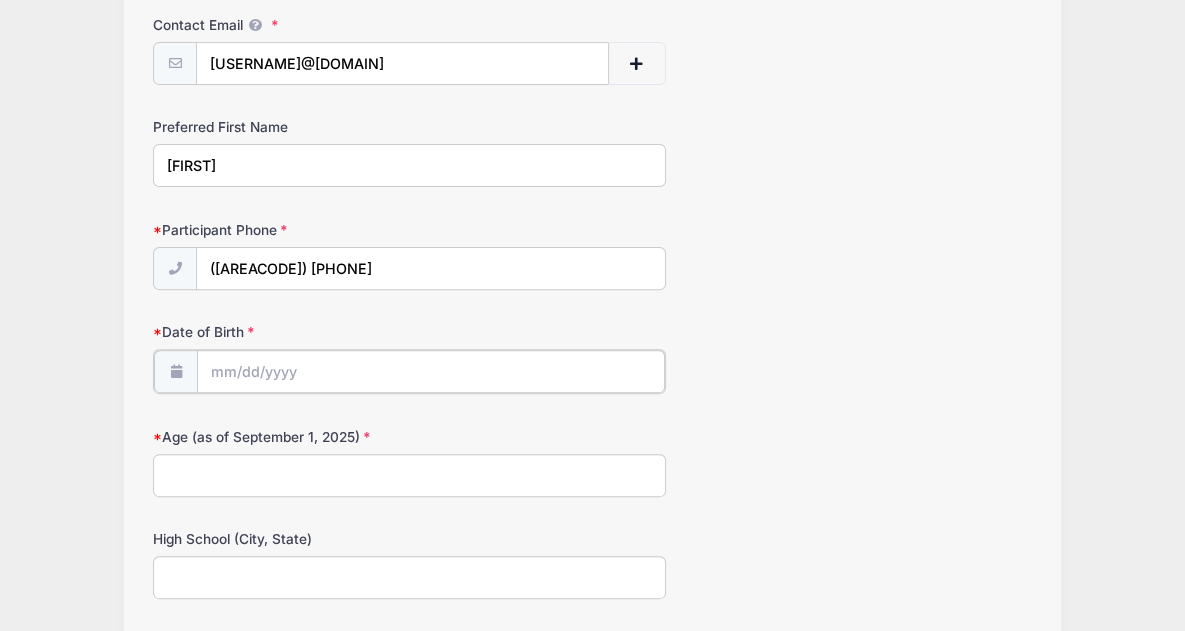 click on "Date of Birth" at bounding box center [431, 371] 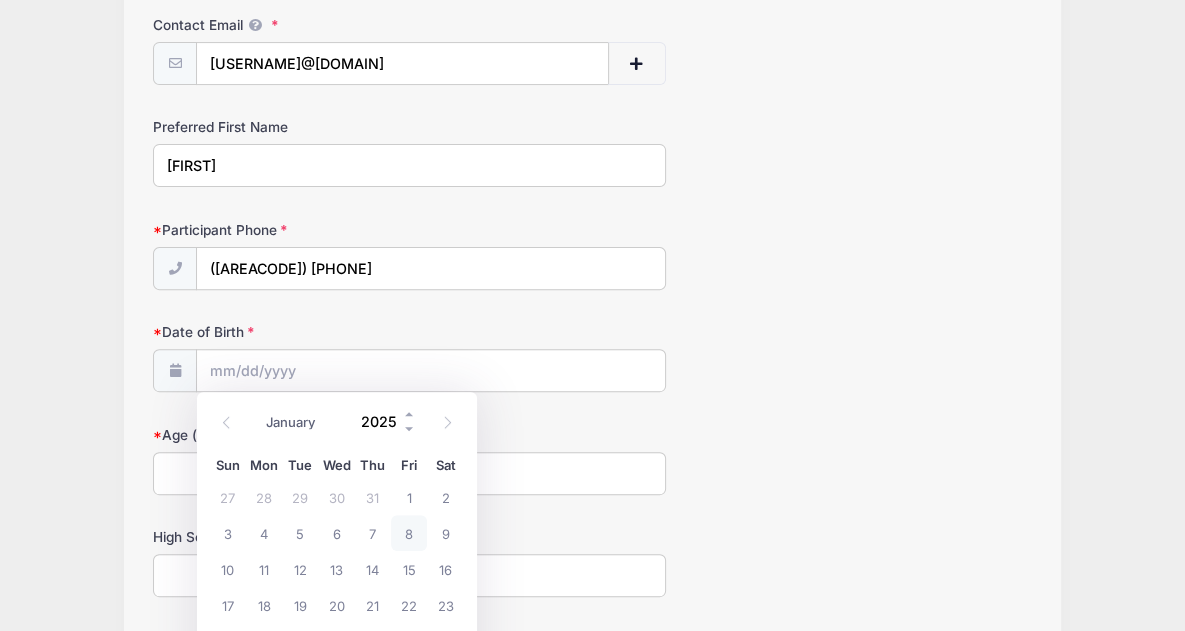 click on "2025" at bounding box center (384, 421) 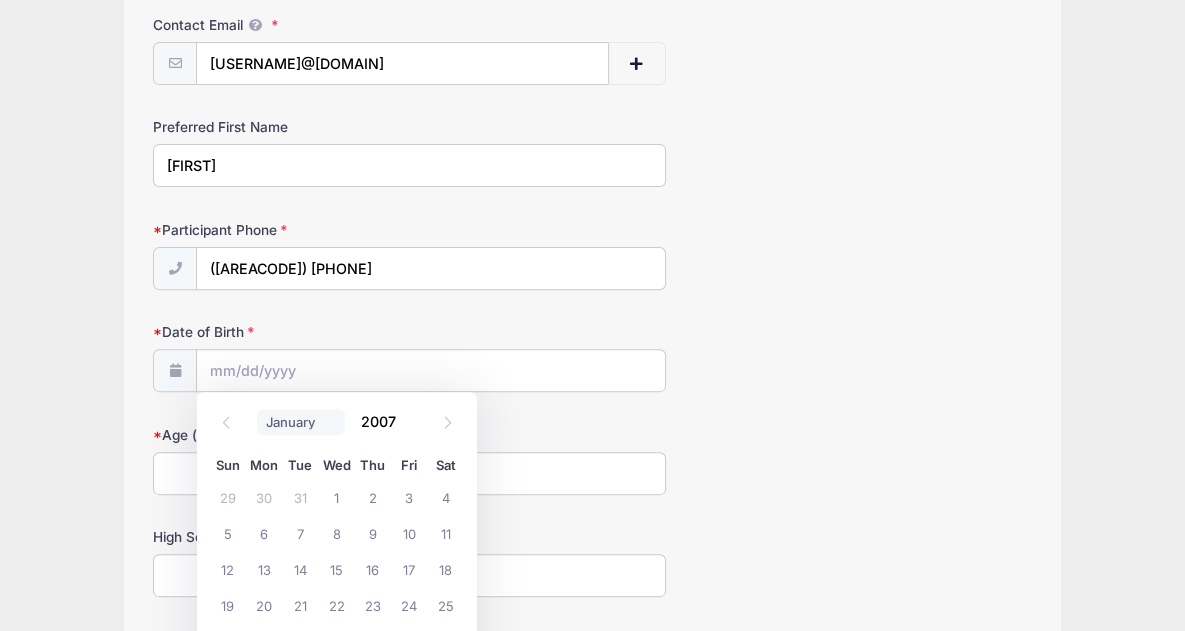 type on "2007" 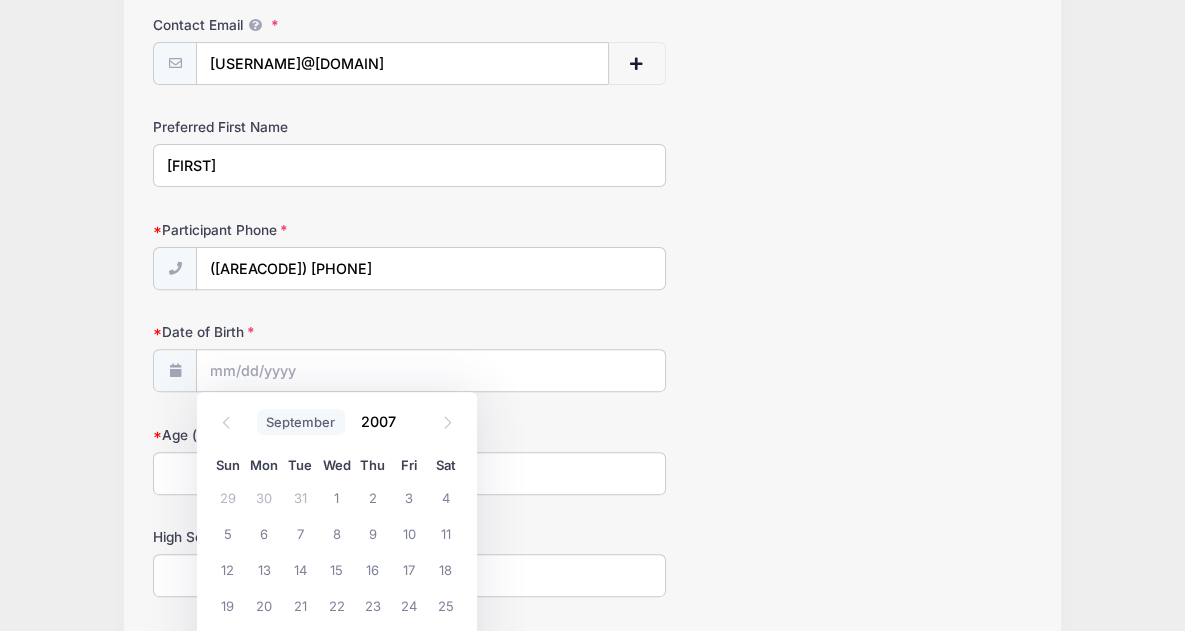 click on "January February March April May June July August September October November December" at bounding box center [301, 422] 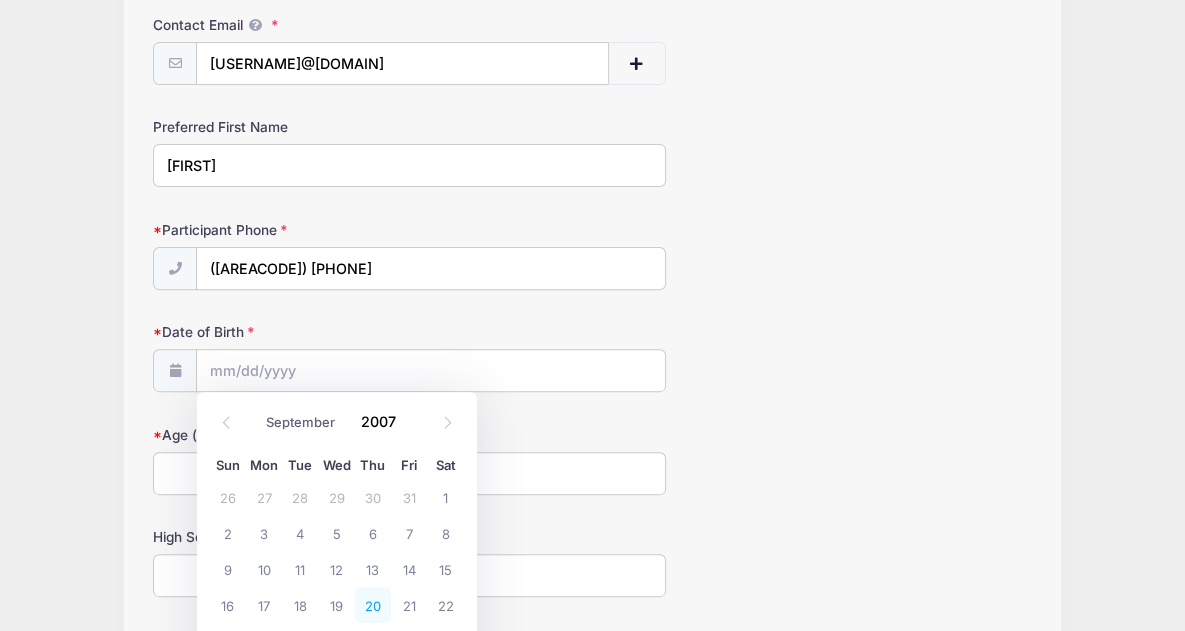 scroll, scrollTop: 508, scrollLeft: 0, axis: vertical 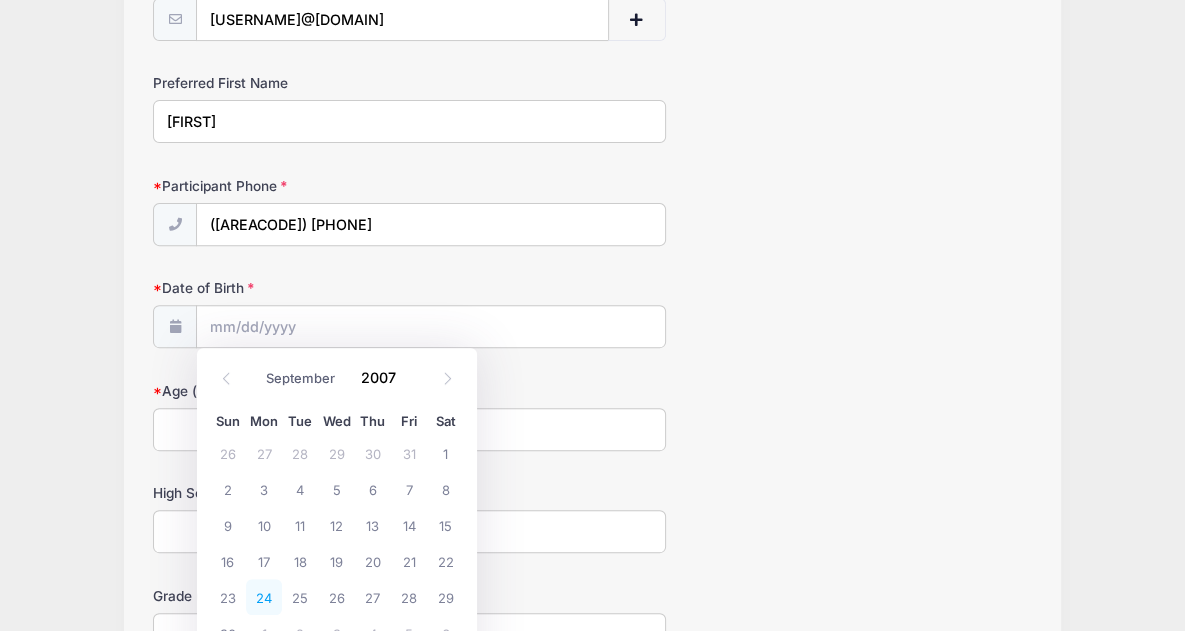 click on "24" at bounding box center [264, 597] 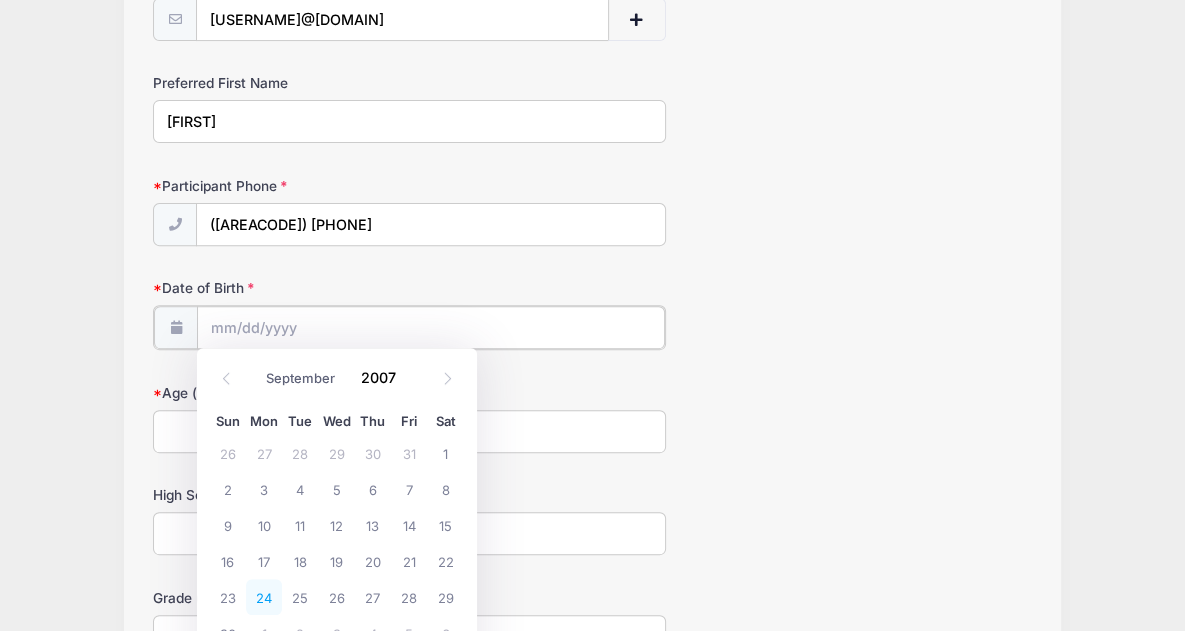 type on "[DATE]" 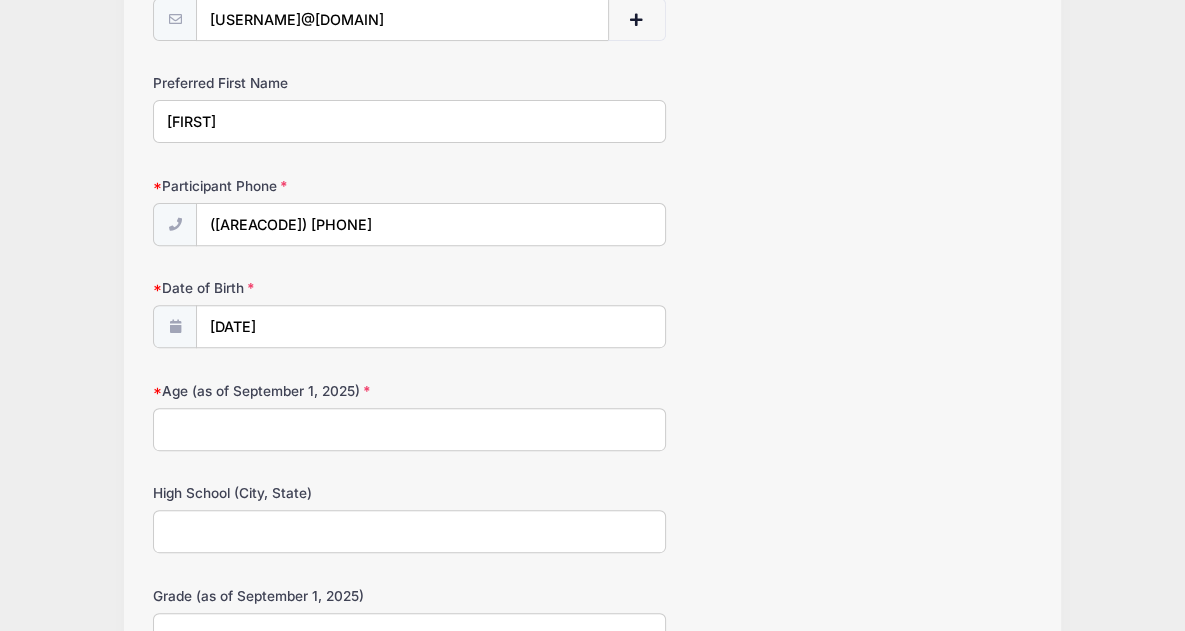 click on "Age (as of September 1, 2025)" at bounding box center [592, 416] 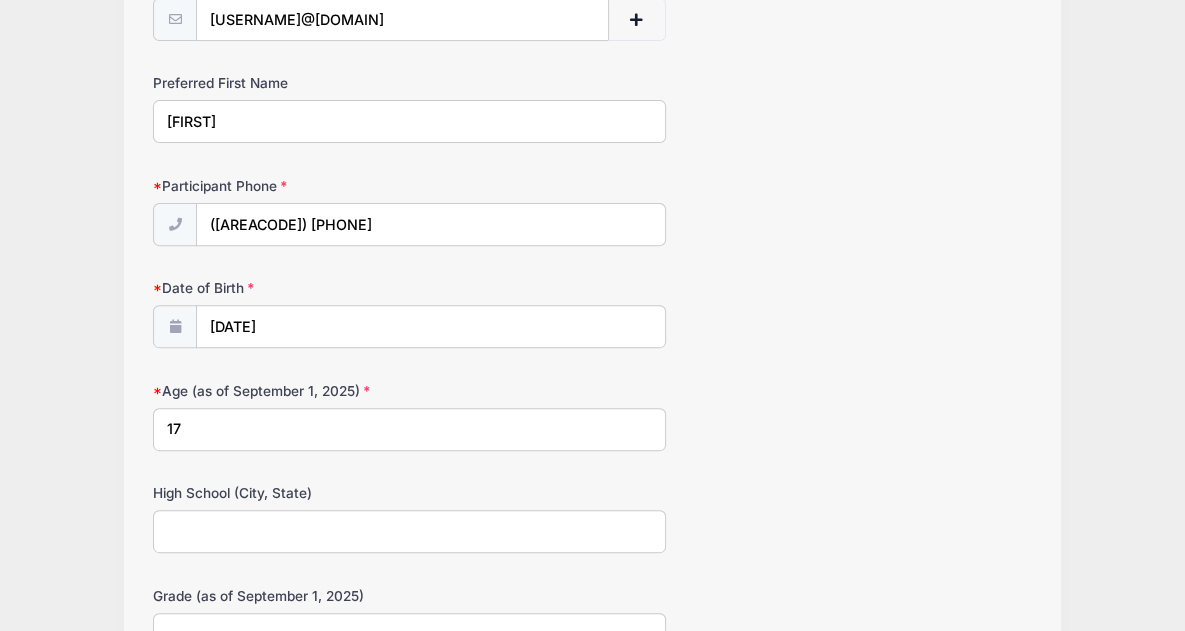 type on "17" 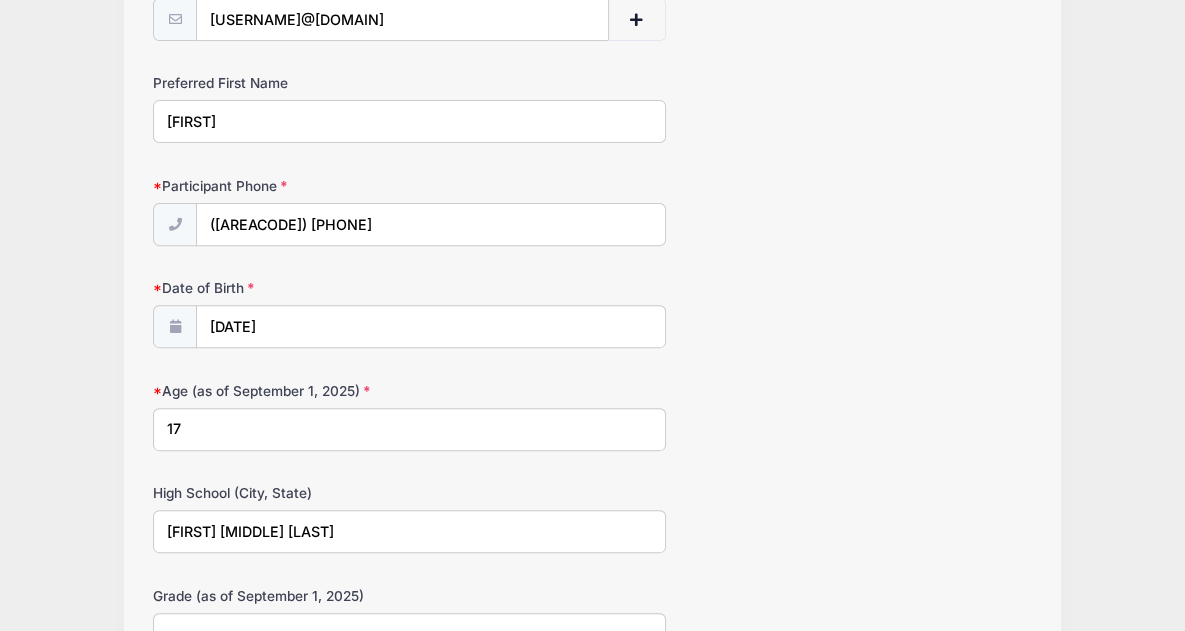 click on "[FIRST] [MIDDLE] [LAST]" at bounding box center [409, 531] 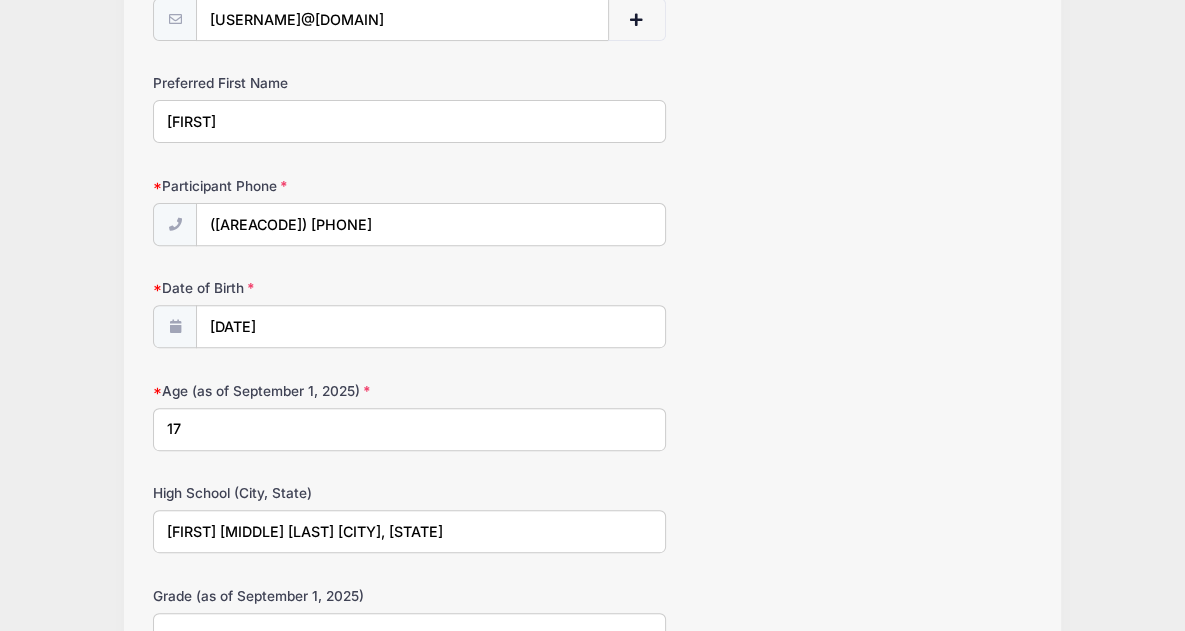 scroll, scrollTop: 600, scrollLeft: 0, axis: vertical 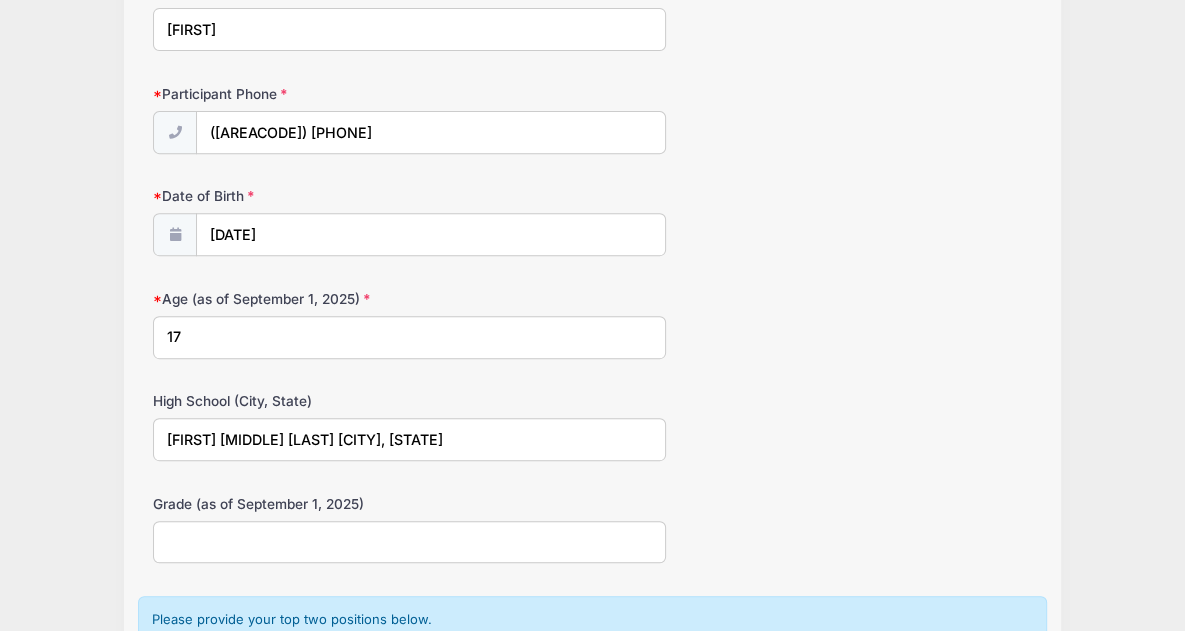 type on "[FIRST] [MIDDLE] [LAST] [CITY], [STATE]" 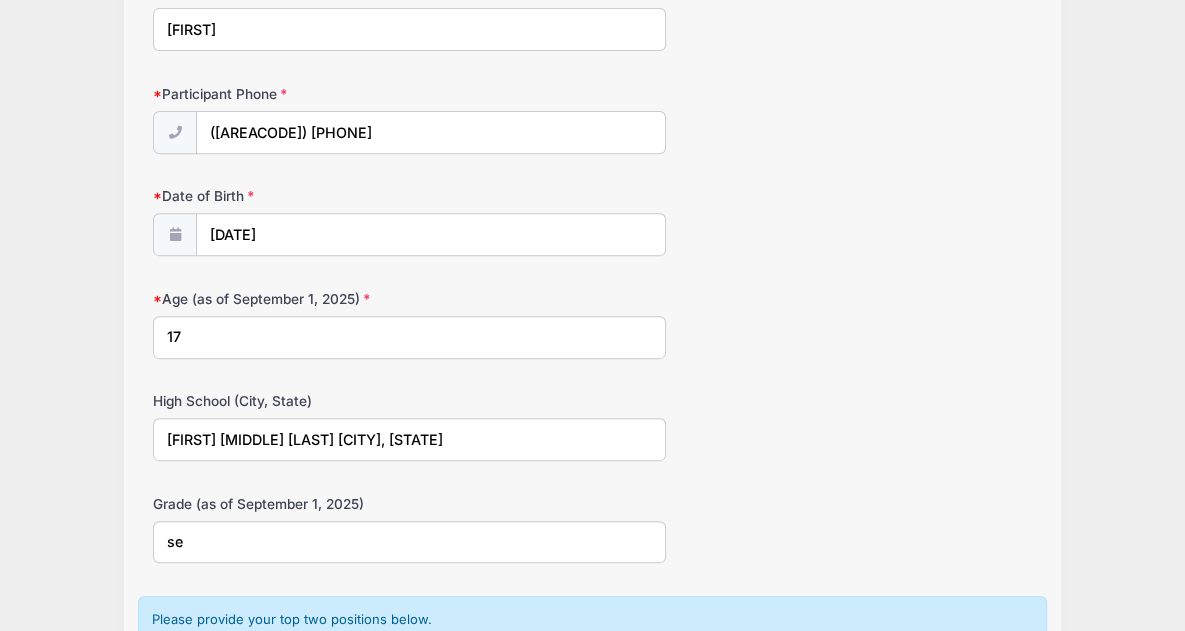 type on "s" 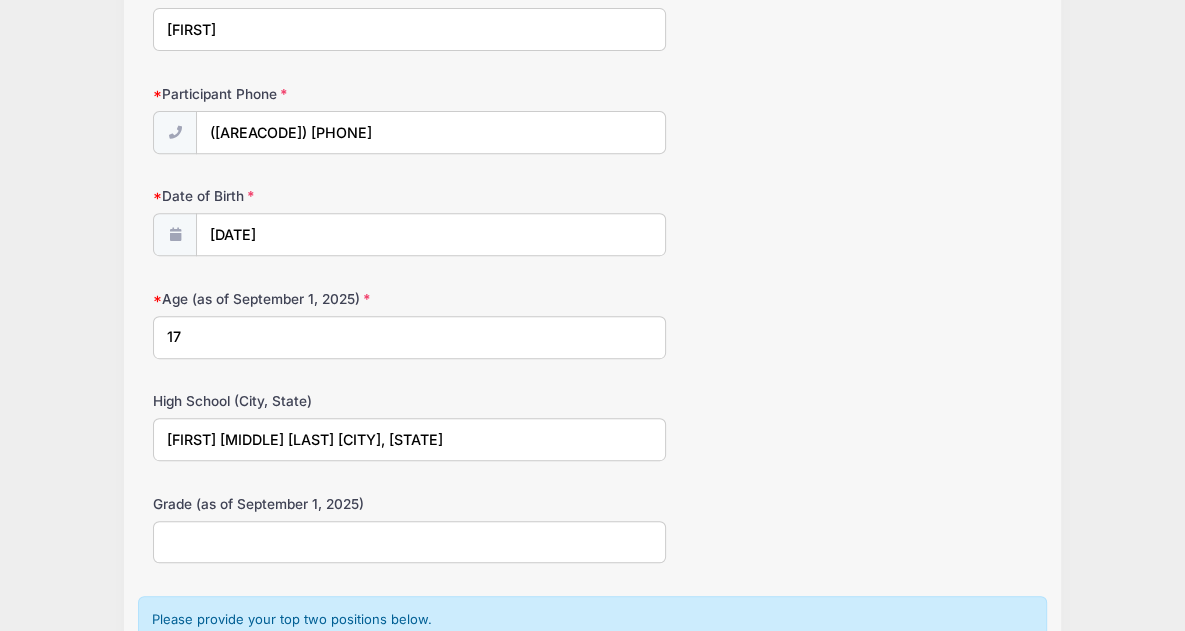 type on "Z" 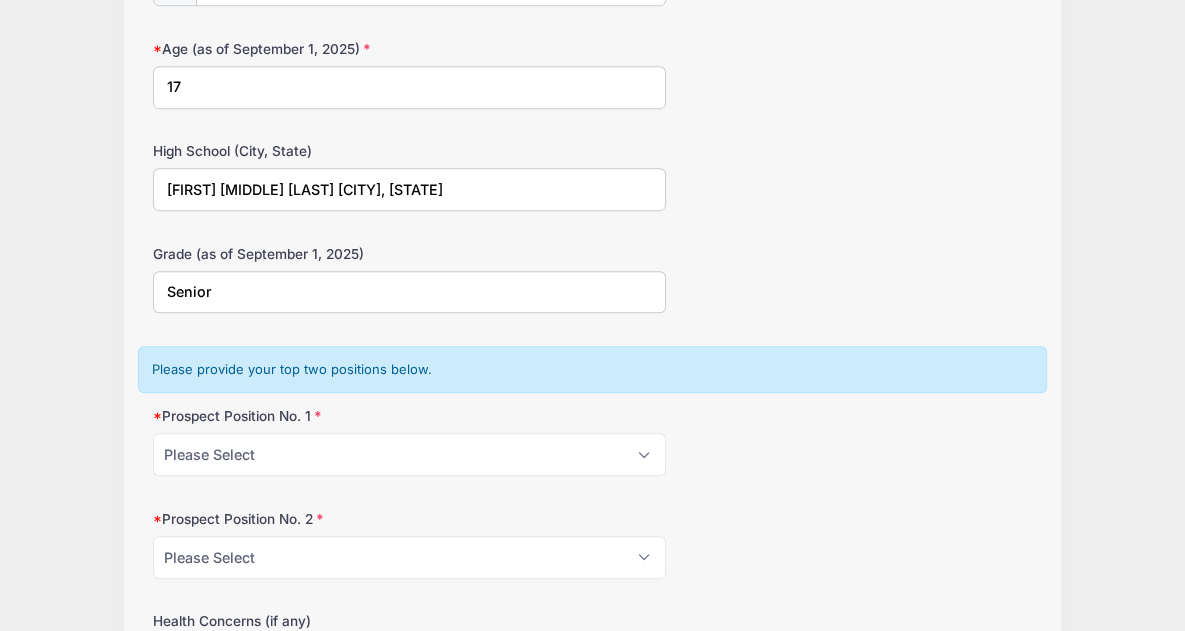 scroll, scrollTop: 853, scrollLeft: 0, axis: vertical 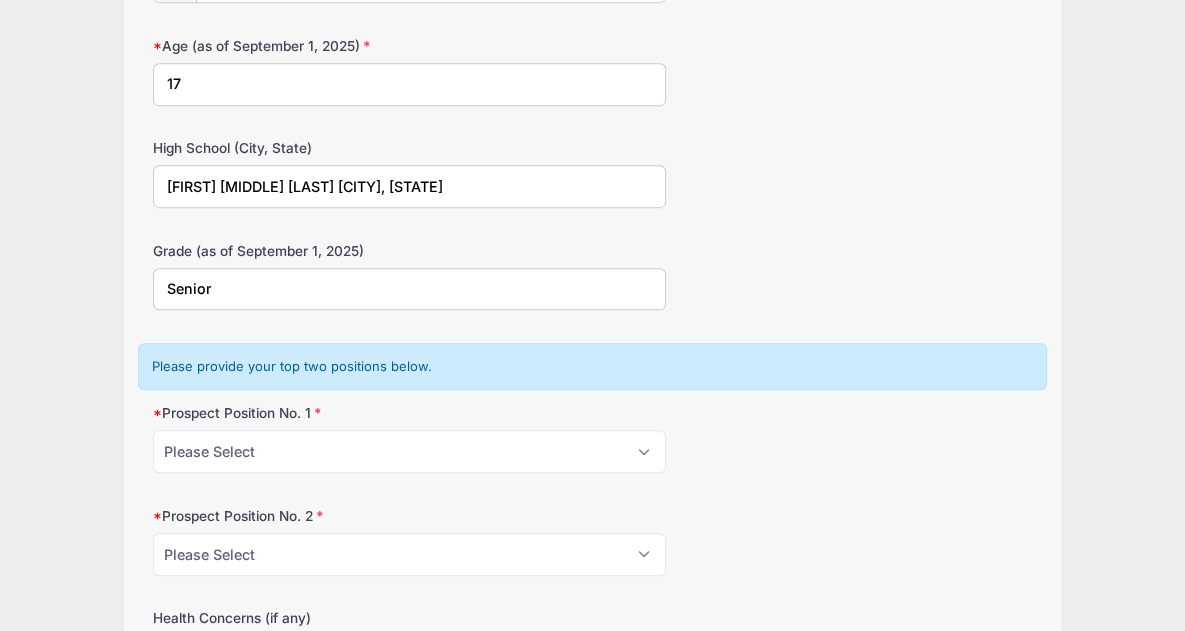 type on "Senior" 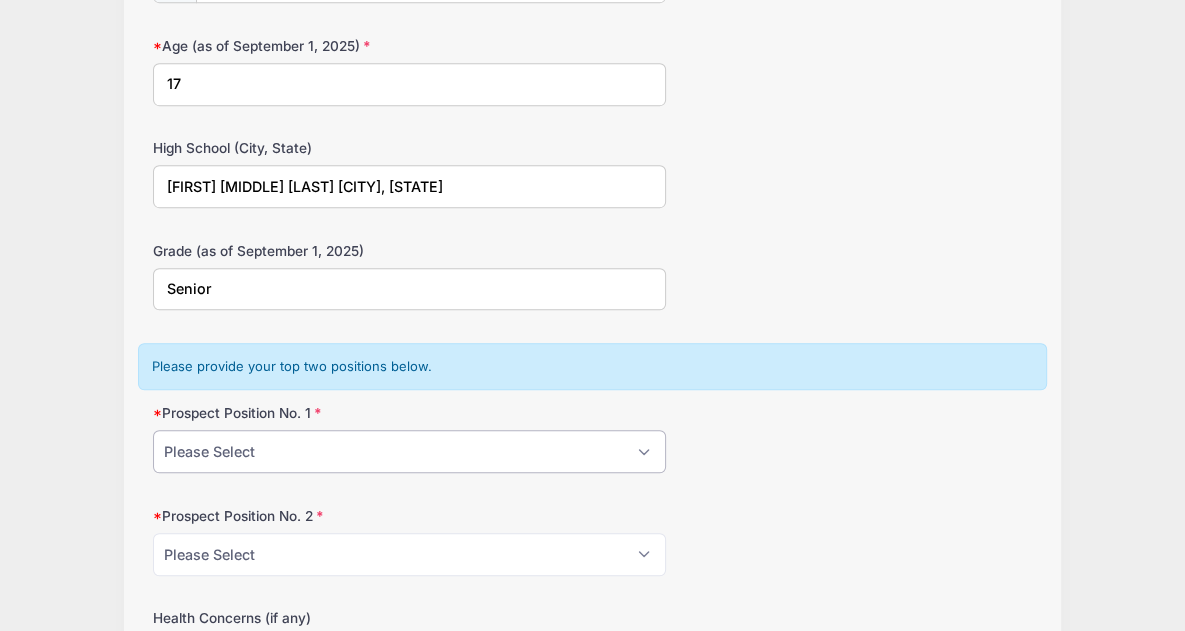 click on "Please Select Pitcher
Catcher
First Base
Second Base
Third Base
Shortstop
Outfield" at bounding box center (409, 451) 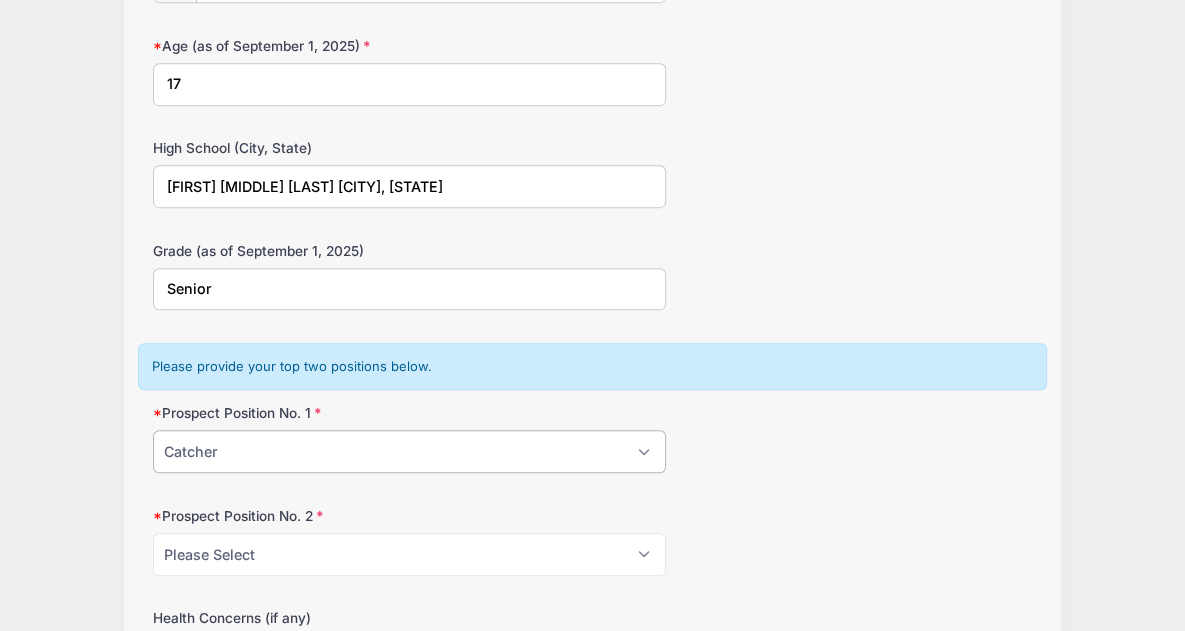 click on "Please Select Pitcher
Catcher
First Base
Second Base
Third Base
Shortstop
Outfield" at bounding box center [409, 451] 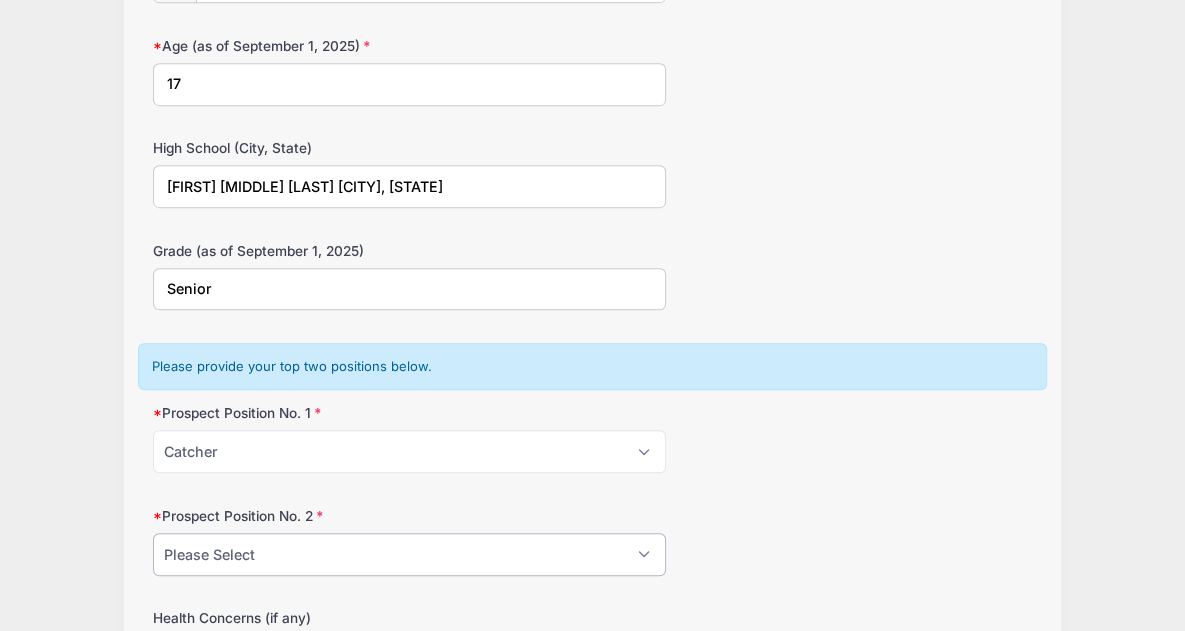 click on "Please Select Pitcher
Catcher
First Base
Second Base
Third Base
Shortstop
Outfield" at bounding box center (409, 554) 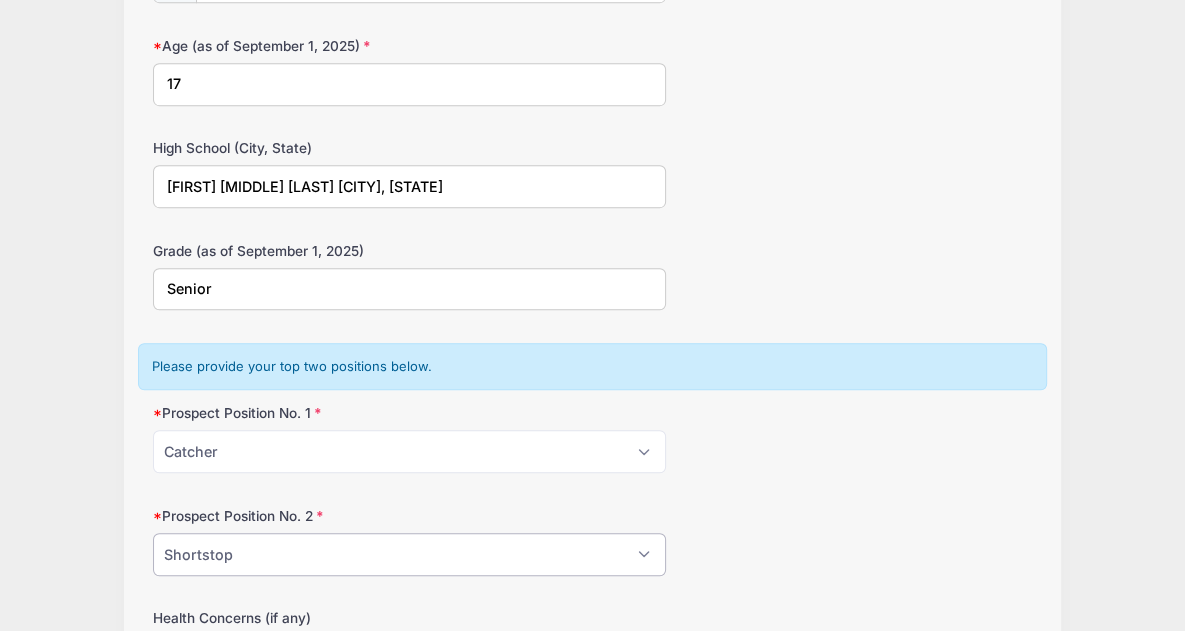 click on "Please Select Pitcher
Catcher
First Base
Second Base
Third Base
Shortstop
Outfield" at bounding box center [409, 554] 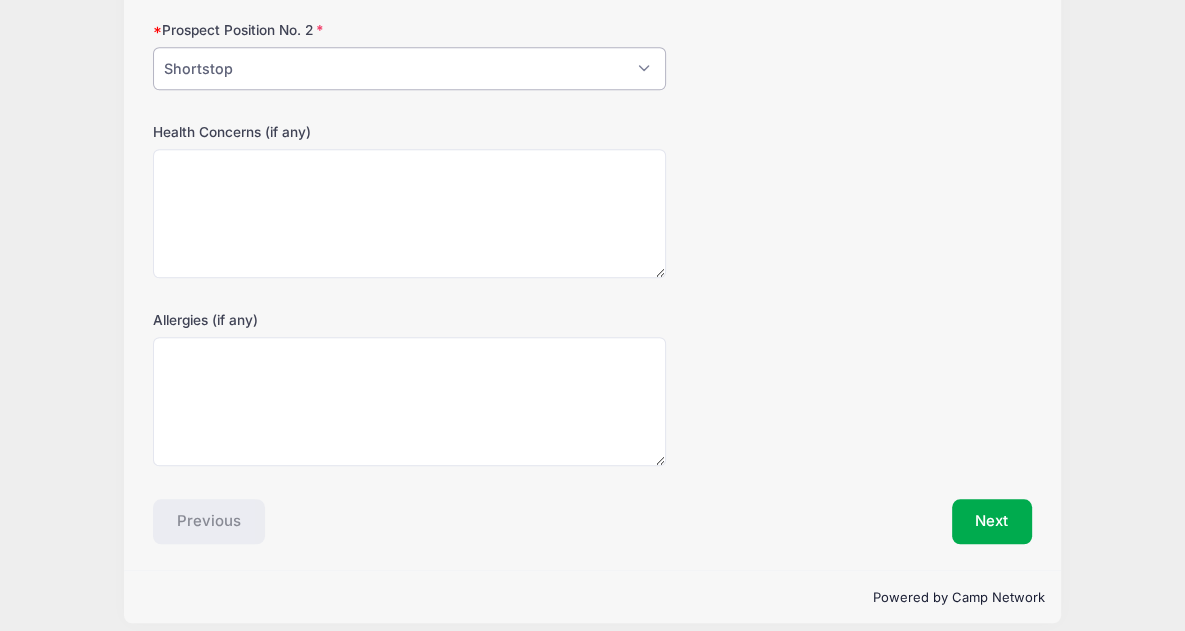 scroll, scrollTop: 1350, scrollLeft: 0, axis: vertical 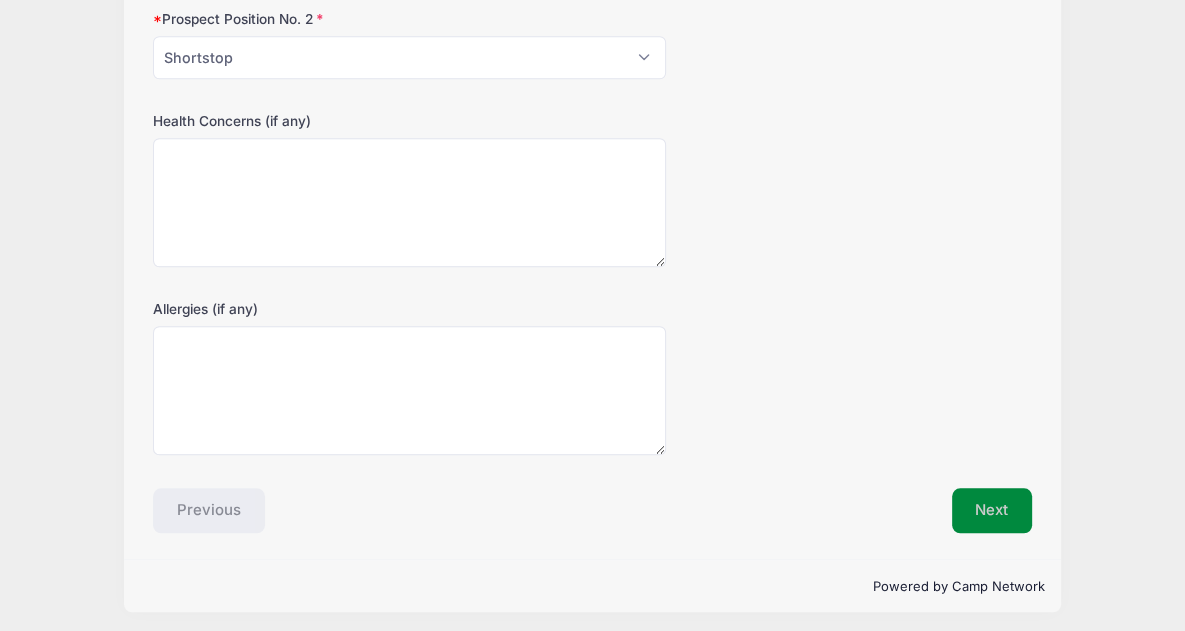 click on "Next" at bounding box center [992, 511] 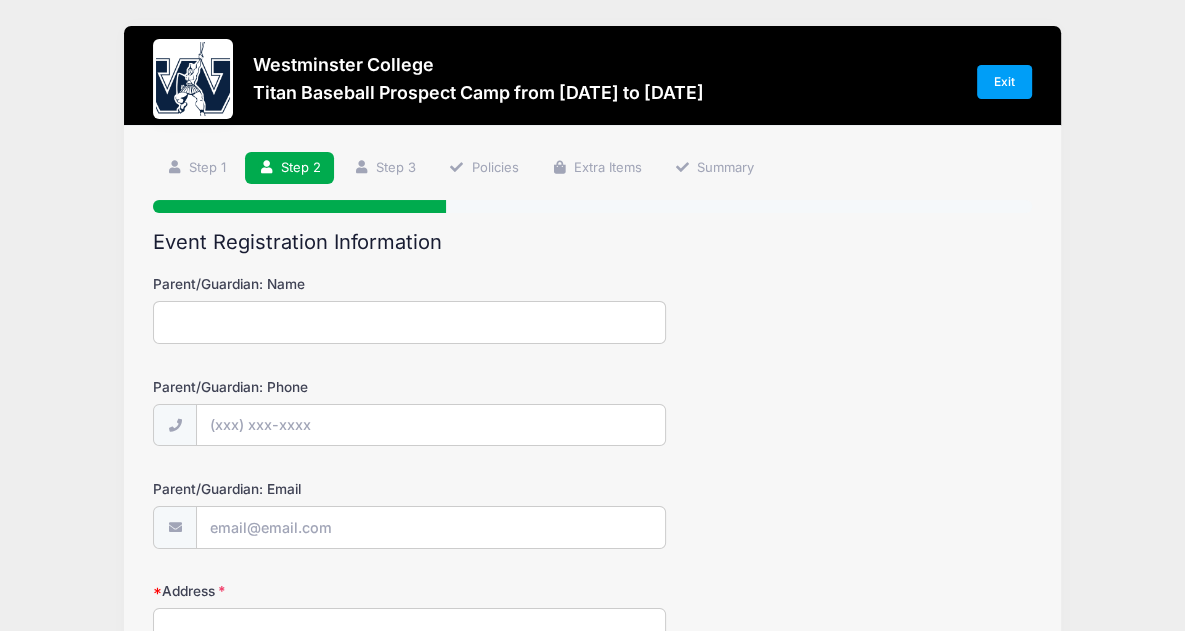 scroll, scrollTop: 54, scrollLeft: 0, axis: vertical 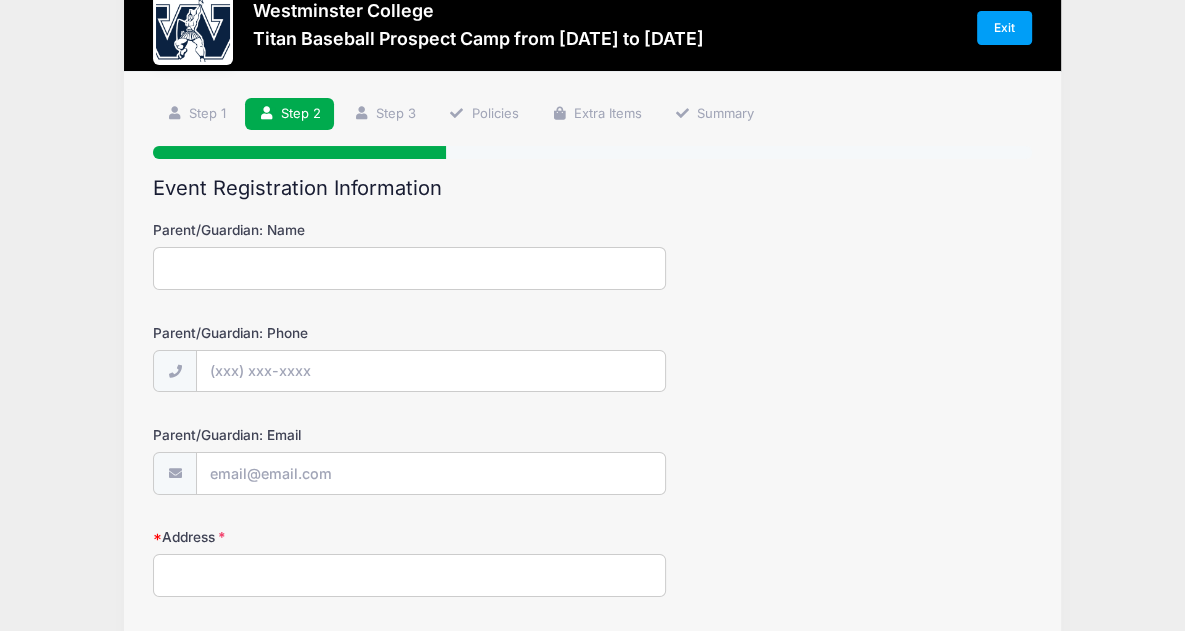 click on "Parent/Guardian: Name" at bounding box center [409, 268] 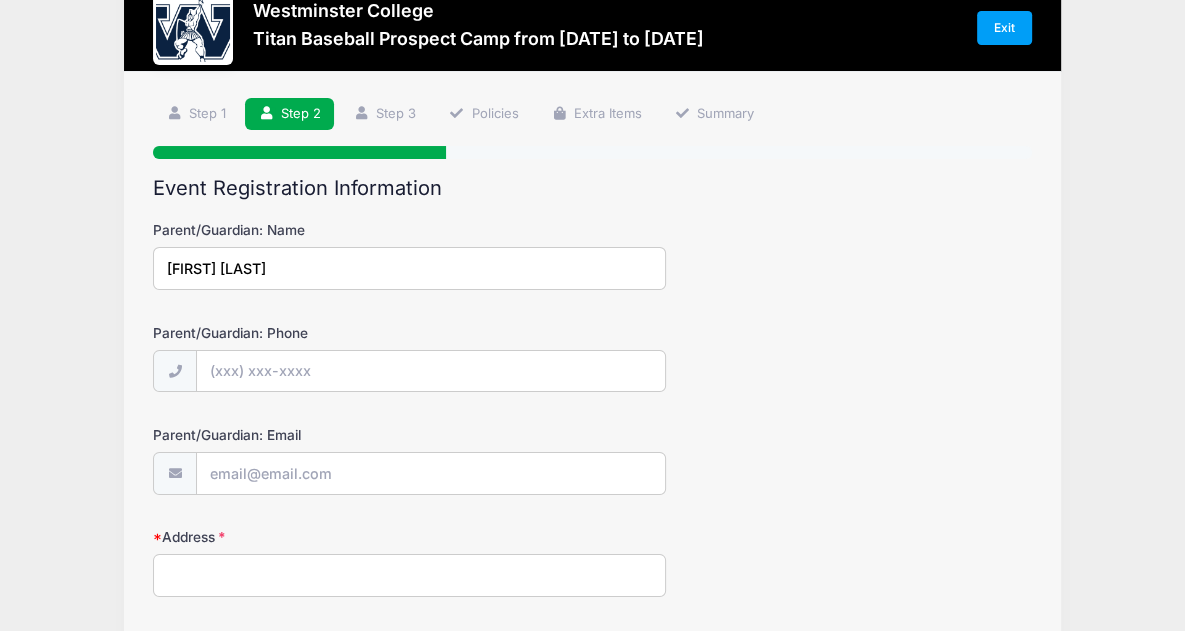 type on "[FIRST] [LAST]" 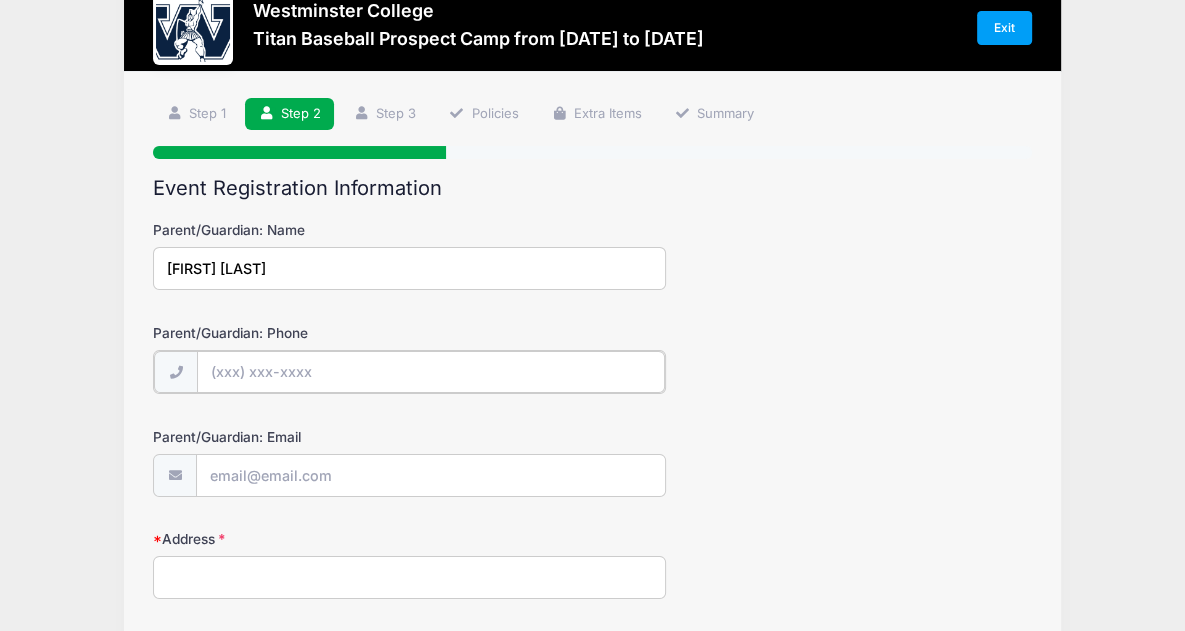 click on "Parent/Guardian: Phone" at bounding box center (431, 372) 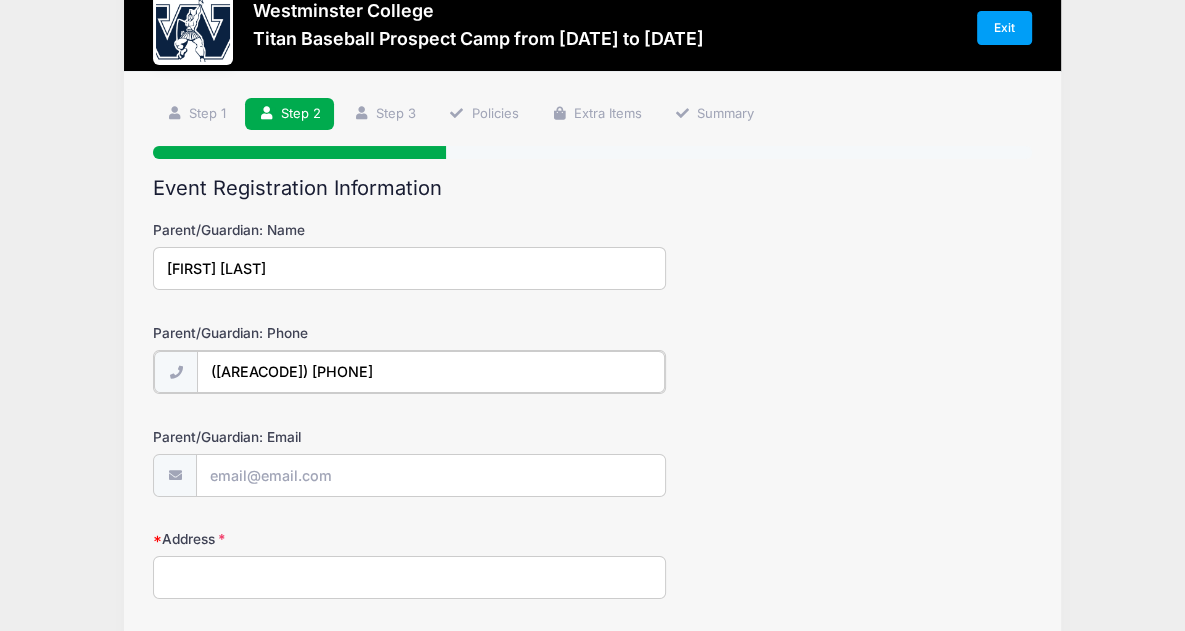 type on "([AREACODE]) [PHONE]" 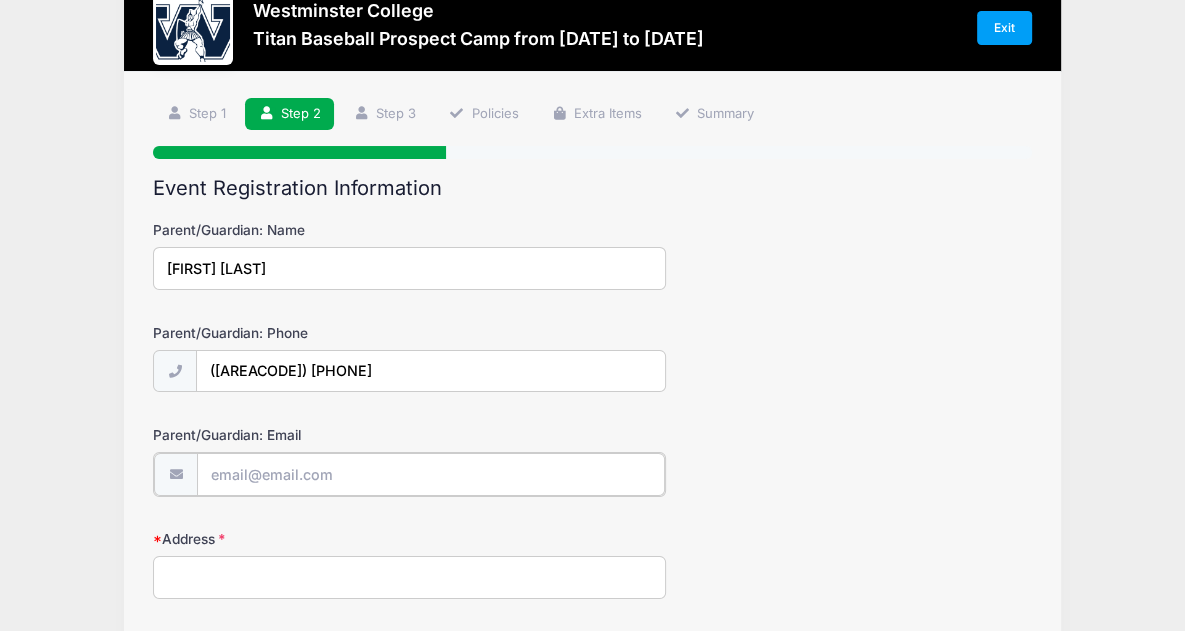 click on "Parent/Guardian: Email" at bounding box center [431, 474] 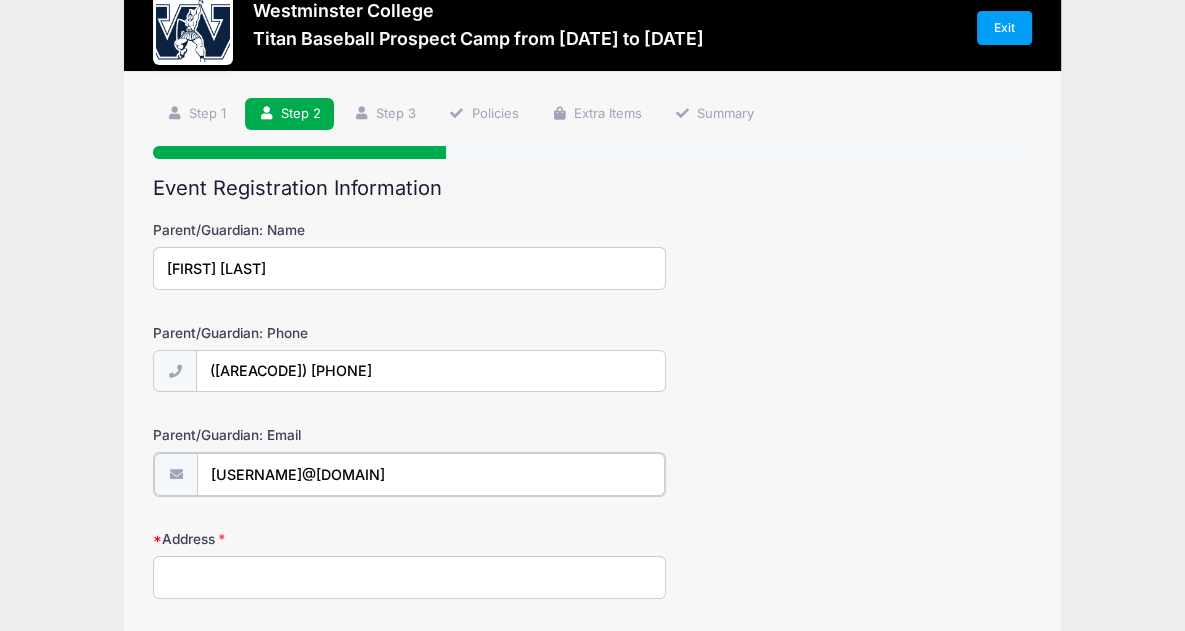 type on "[USERNAME]@[DOMAIN]" 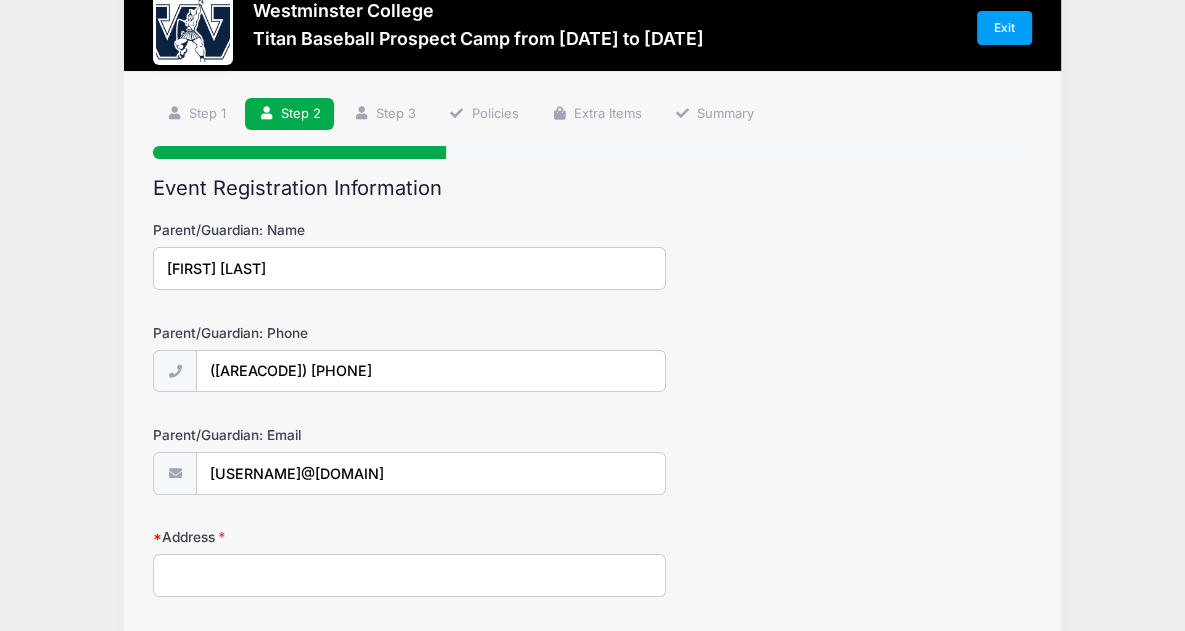 click on "Address" at bounding box center (409, 575) 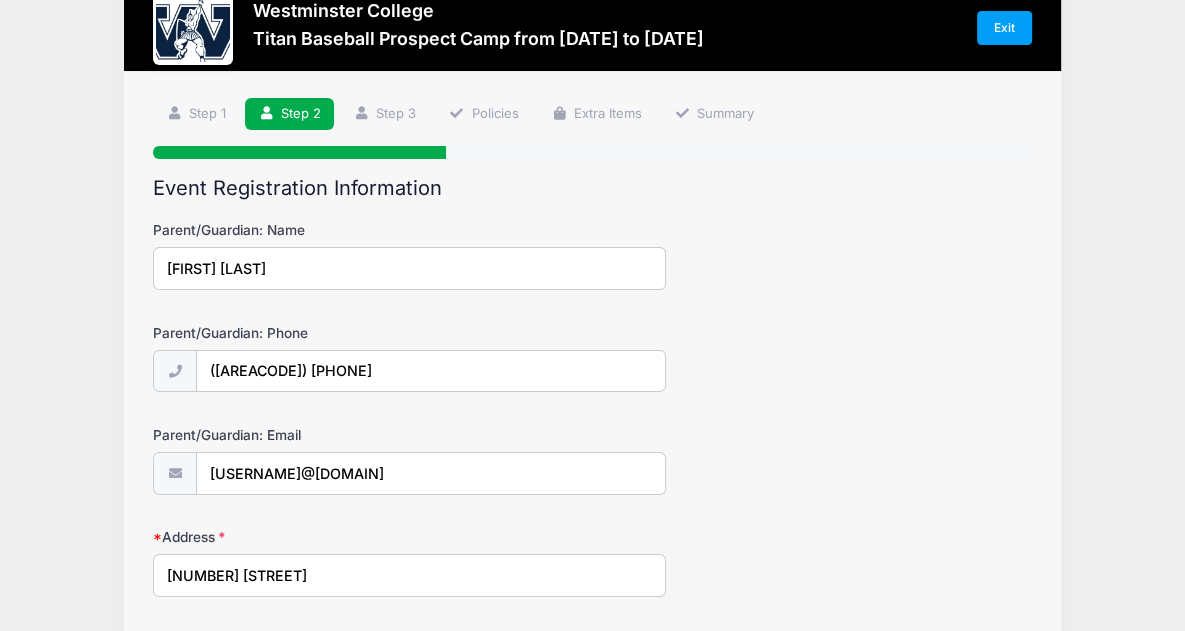 type on "[CITY]" 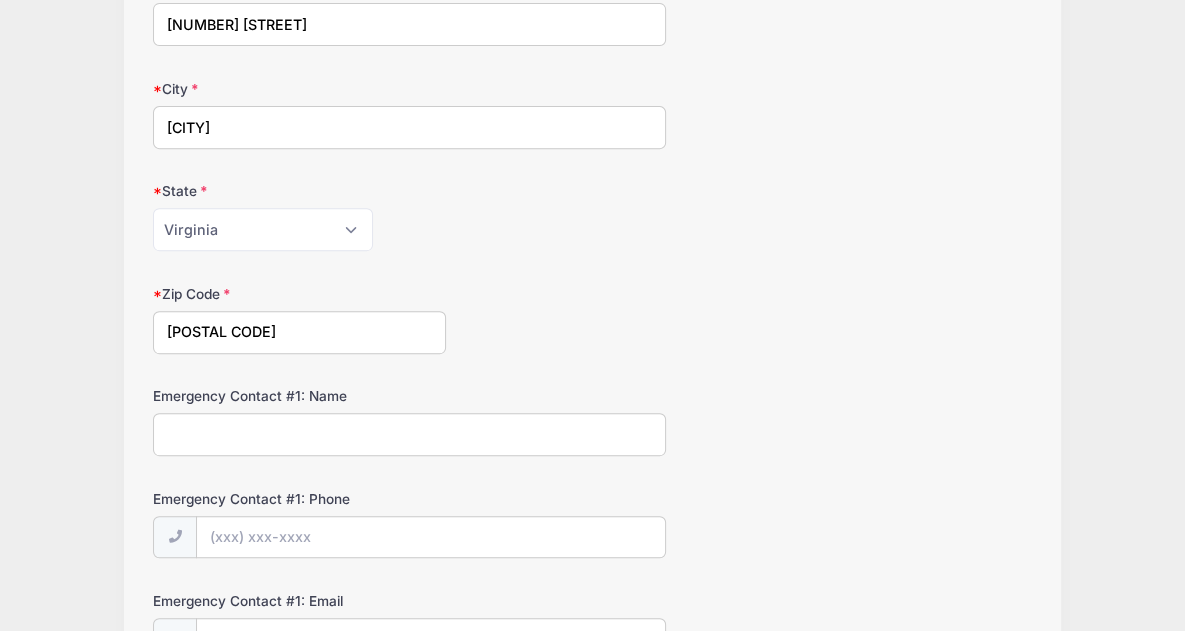 scroll, scrollTop: 812, scrollLeft: 0, axis: vertical 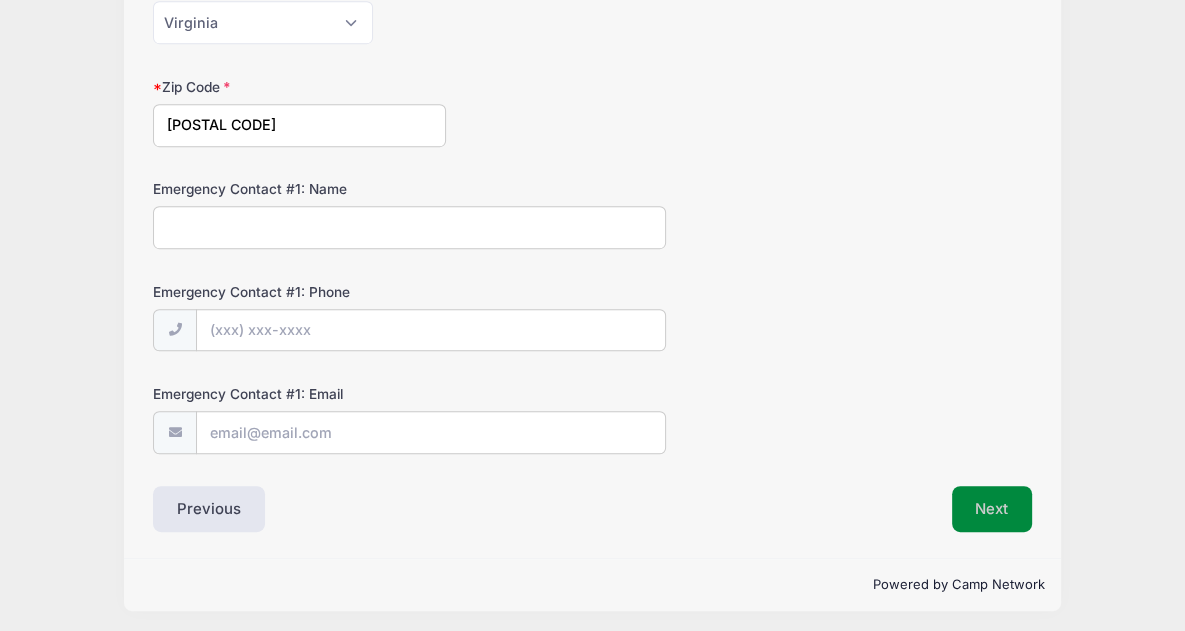 click on "Next" at bounding box center (992, 509) 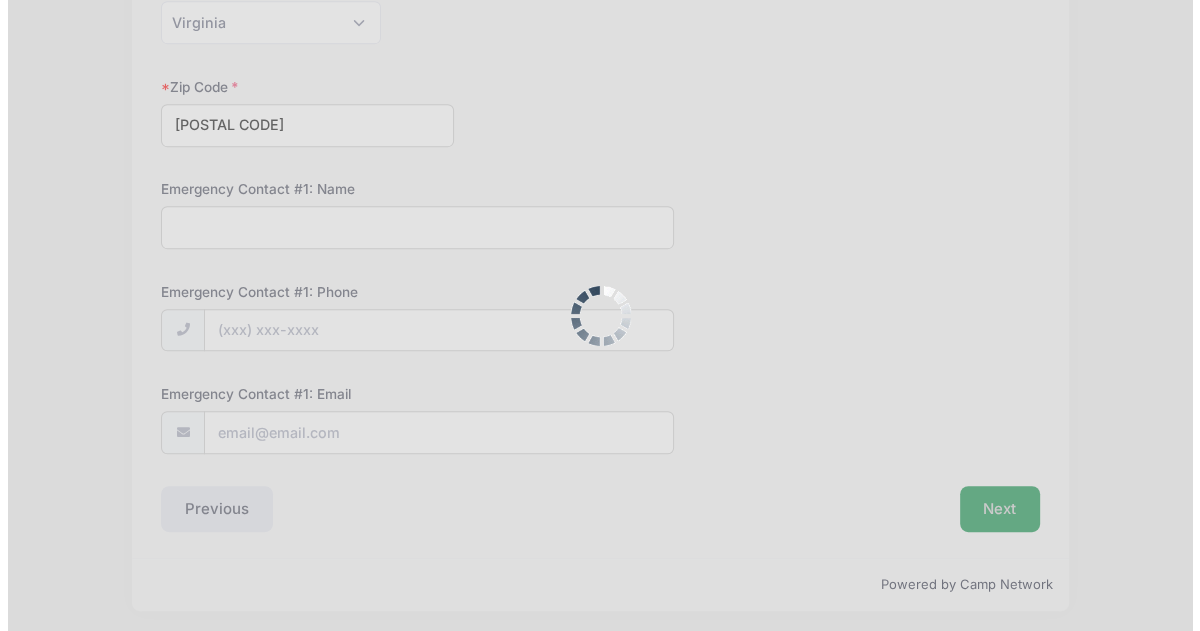 scroll, scrollTop: 0, scrollLeft: 0, axis: both 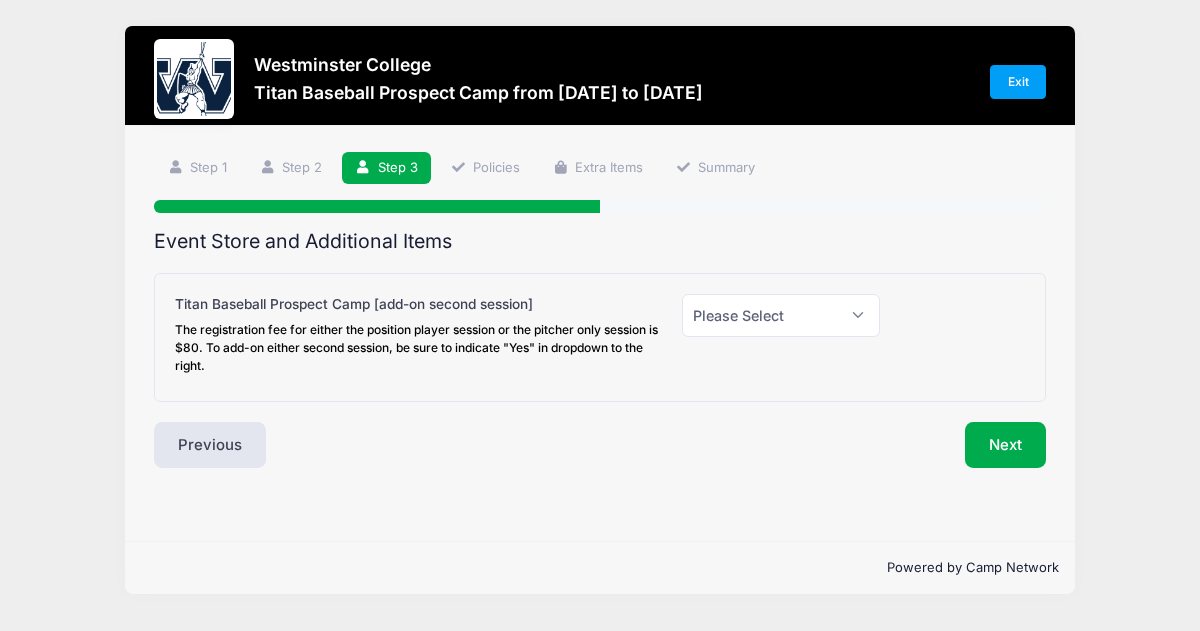 click on "Westminster College
Titan Baseball Prospect Camp from [DATE] to [DATE]
Exit
Step 3 /7
Step 1
Step 2
Step 3
Policies
Extra Items
Summary
[FIRST] 17" at bounding box center (600, 310) 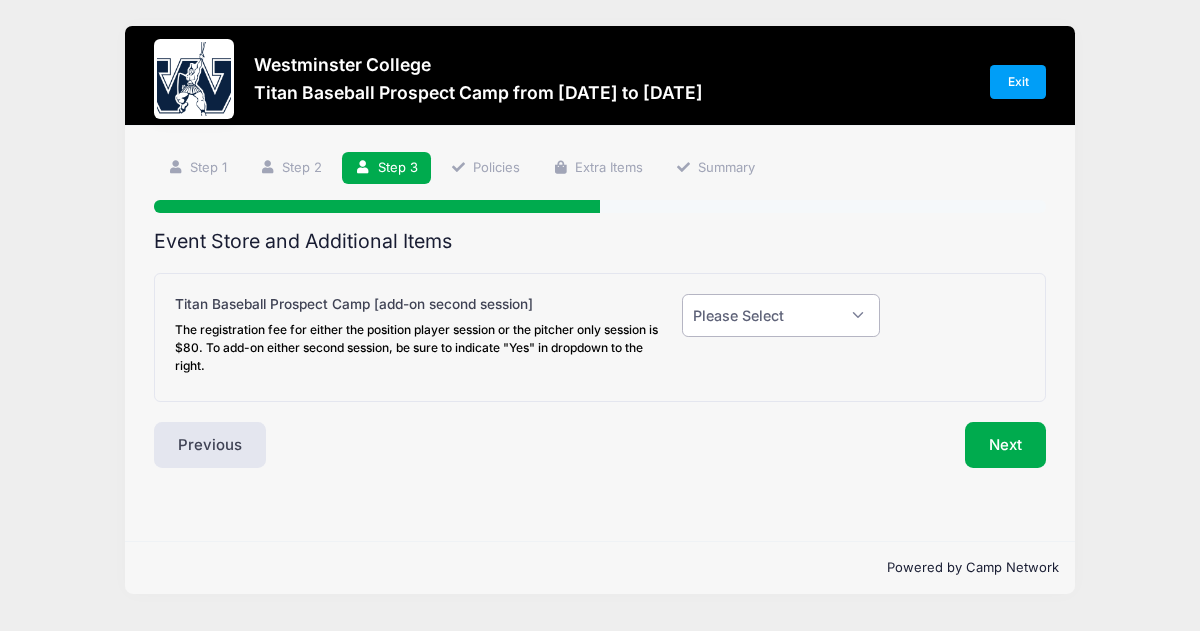 click on "Please Select Yes (+$20.00)
No" at bounding box center [781, 315] 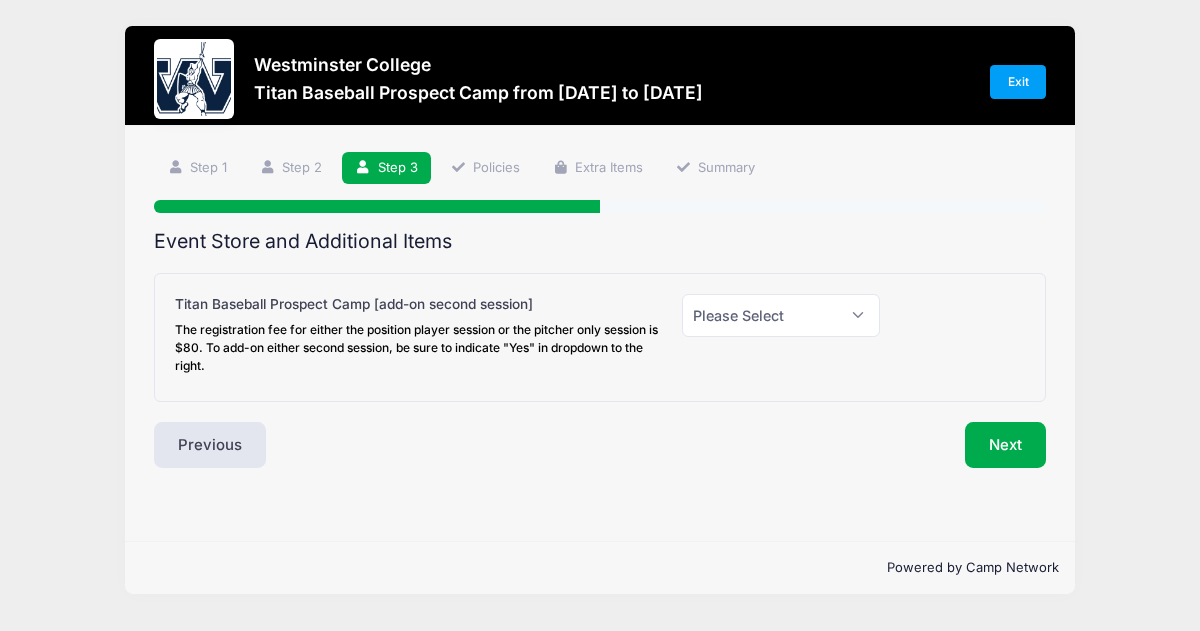click on "NN [FIRST] 17" at bounding box center [600, 333] 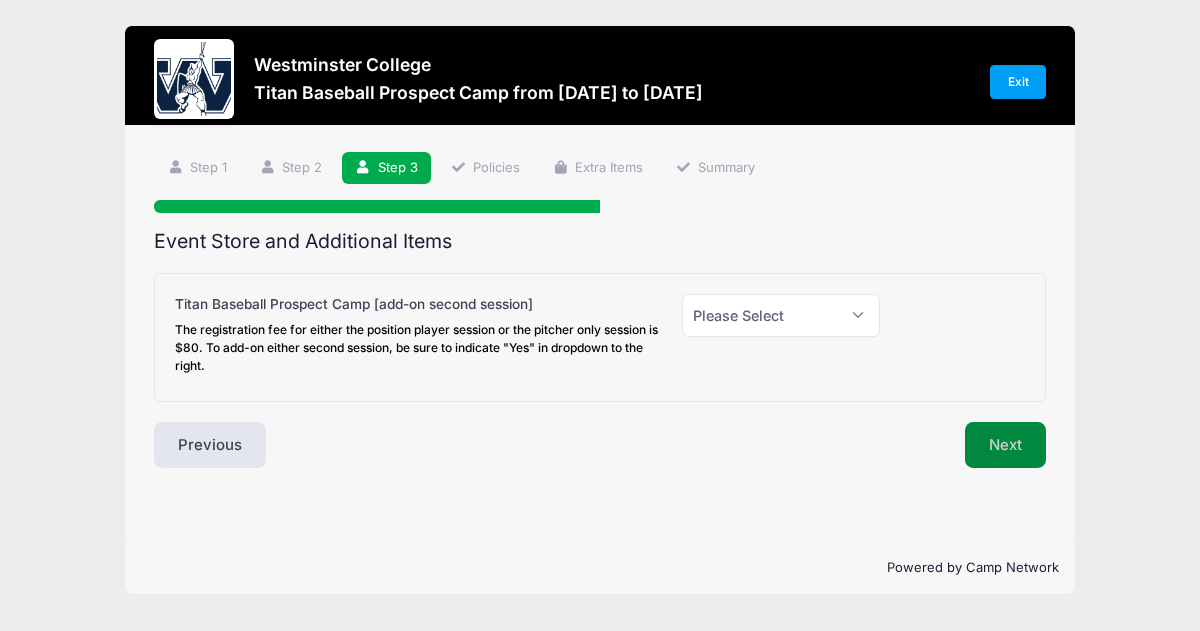 click on "Next" at bounding box center (1005, 445) 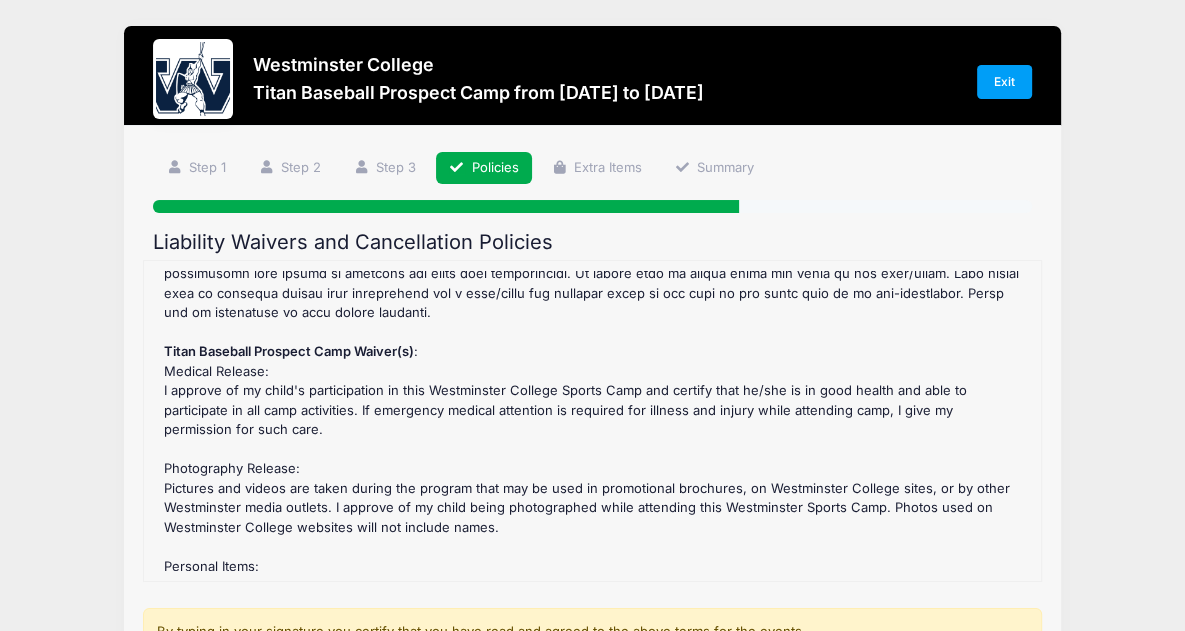 scroll, scrollTop: 207, scrollLeft: 0, axis: vertical 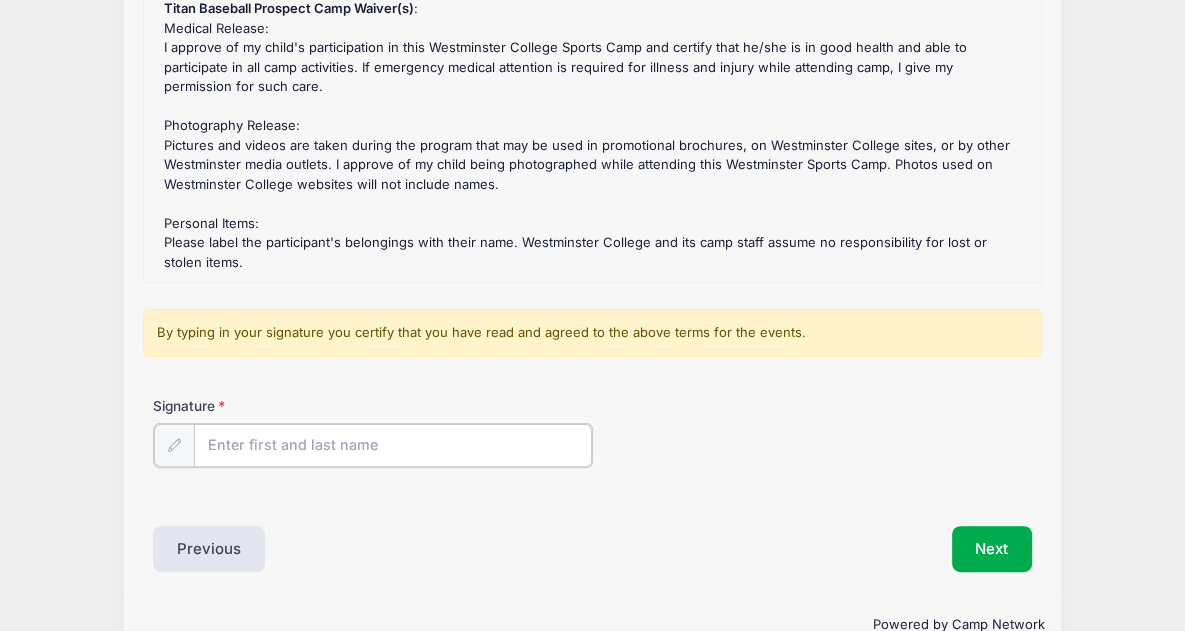 click on "Signature" at bounding box center [393, 445] 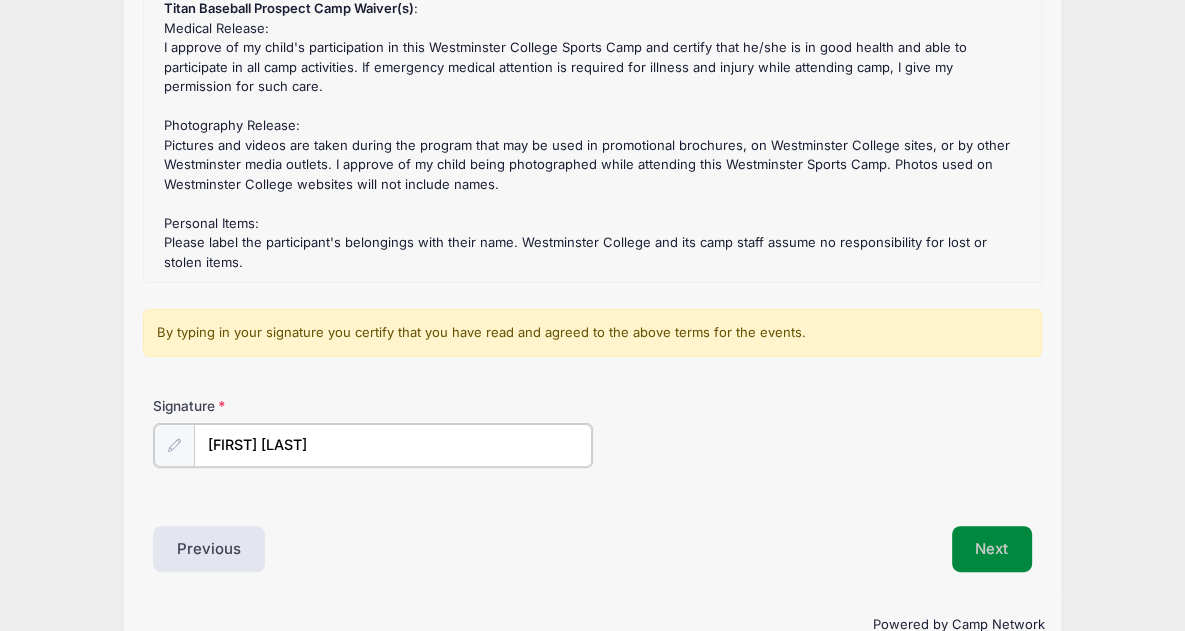 type on "[FIRST] [LAST]" 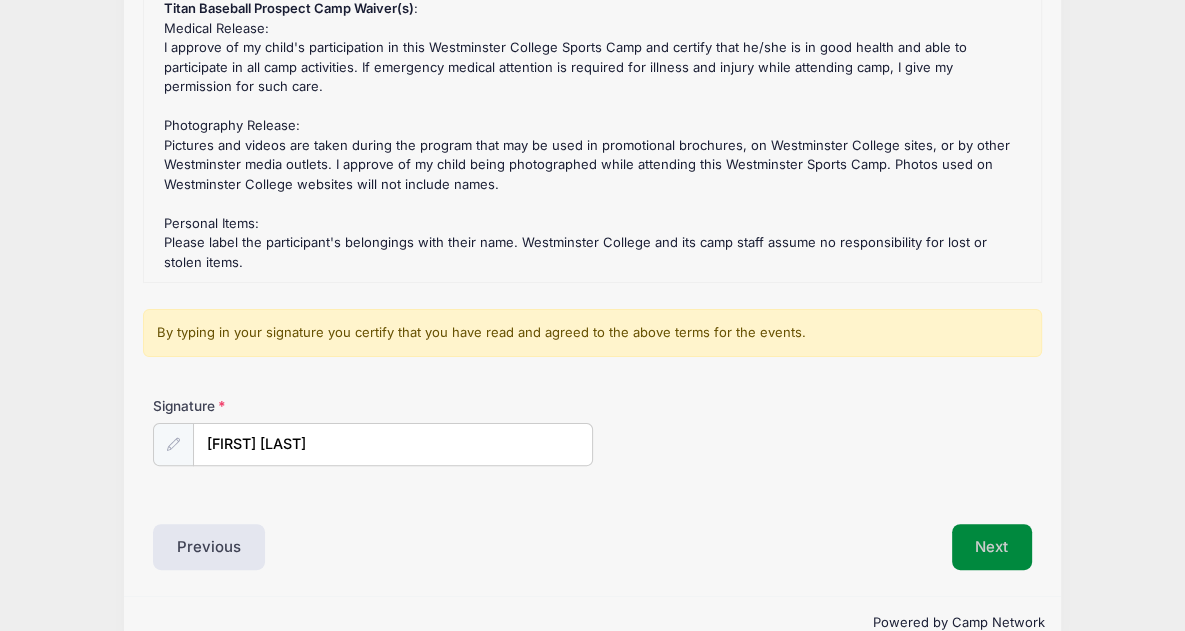 click on "Next" at bounding box center [992, 547] 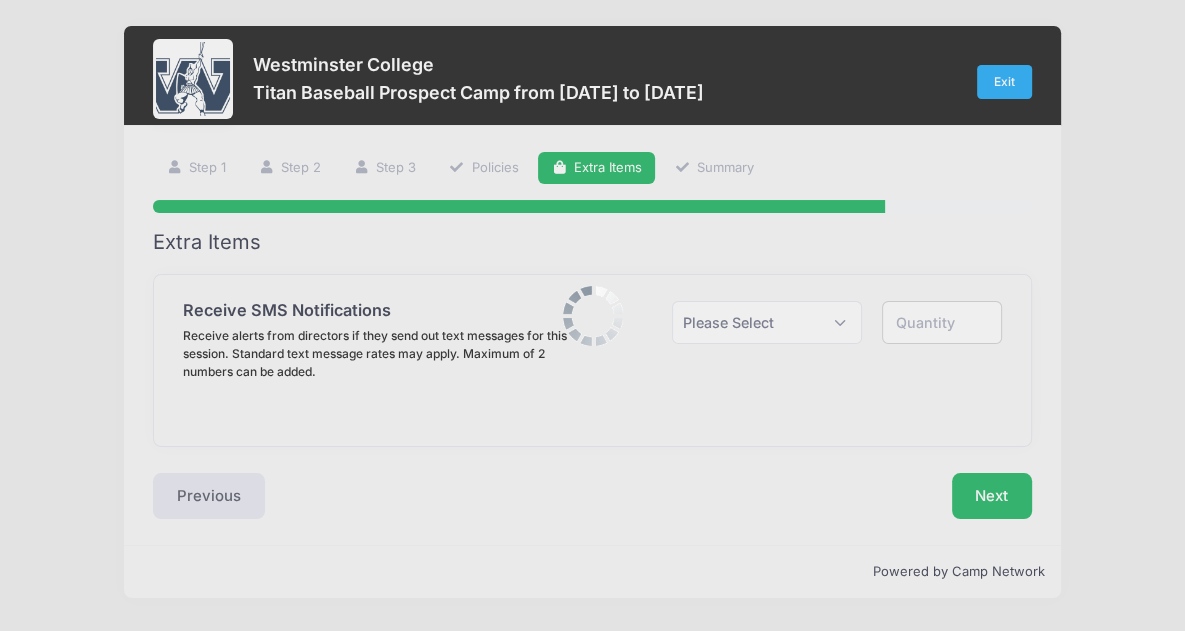 scroll, scrollTop: 0, scrollLeft: 0, axis: both 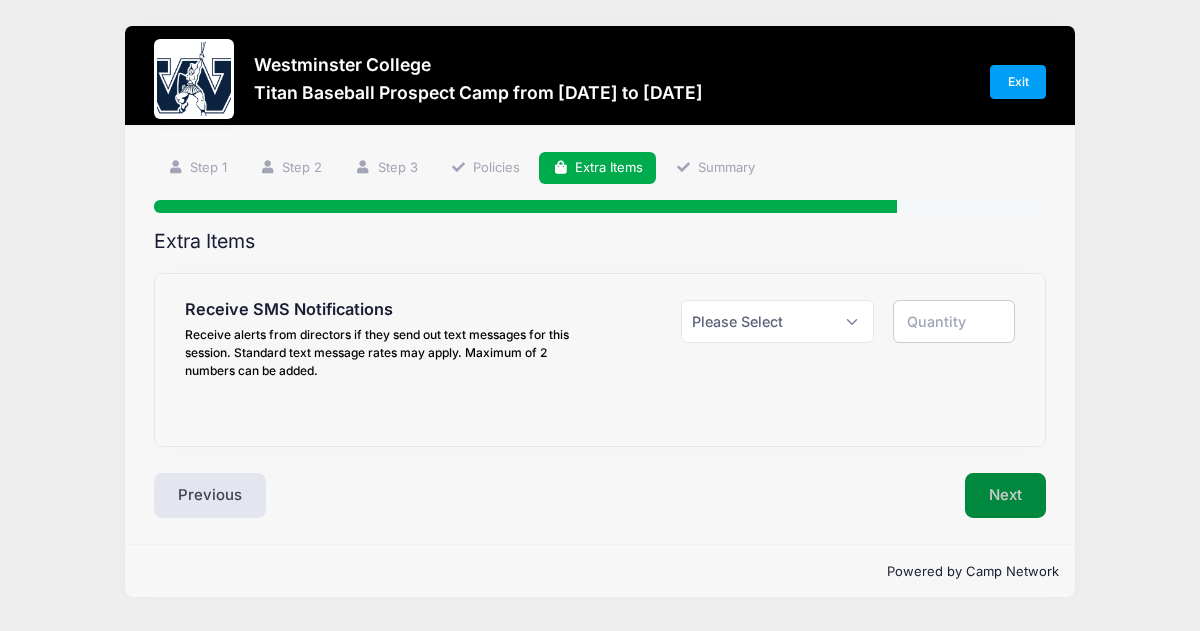 click on "Next" at bounding box center [1005, 496] 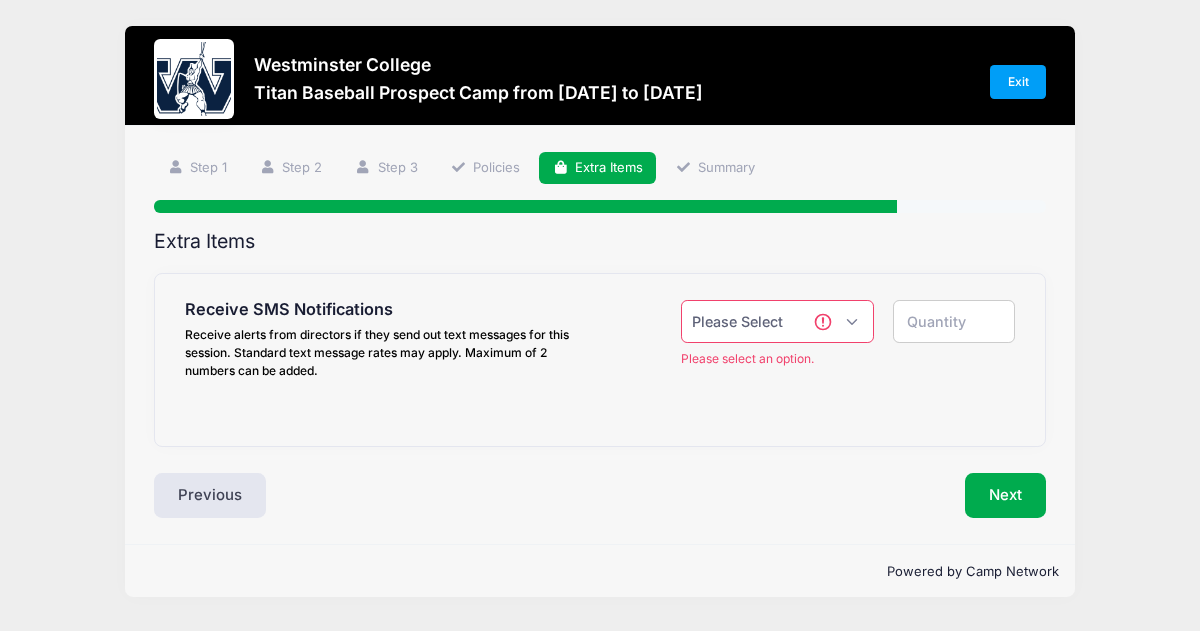 click on "Please Select Yes ($0.00)
No" at bounding box center [777, 321] 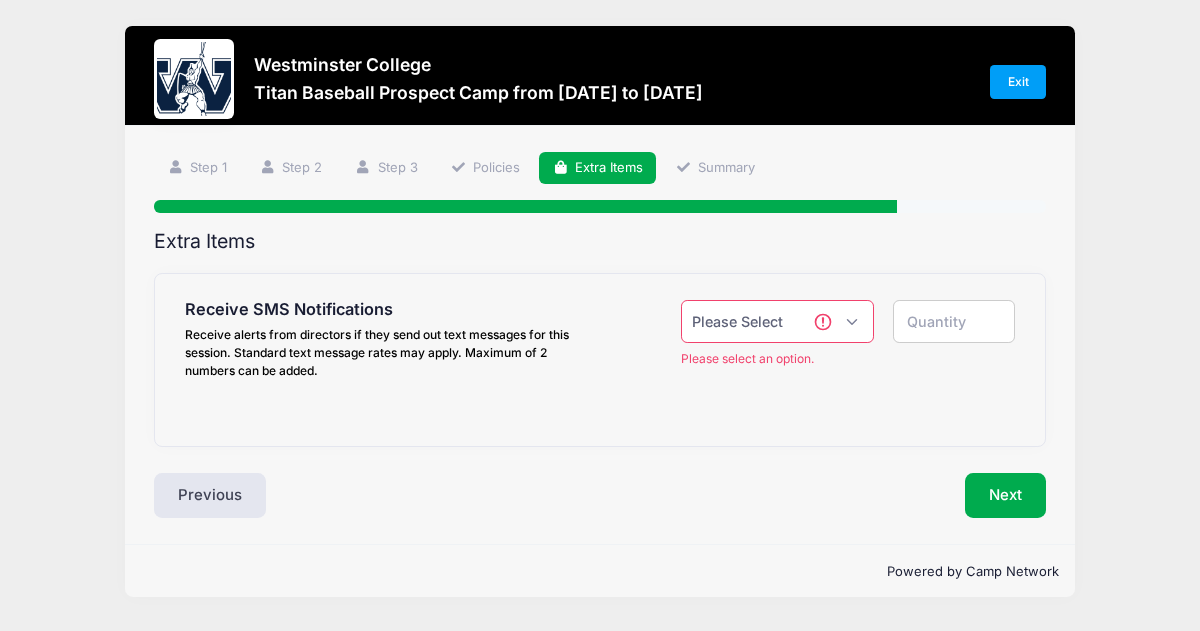 select on "0" 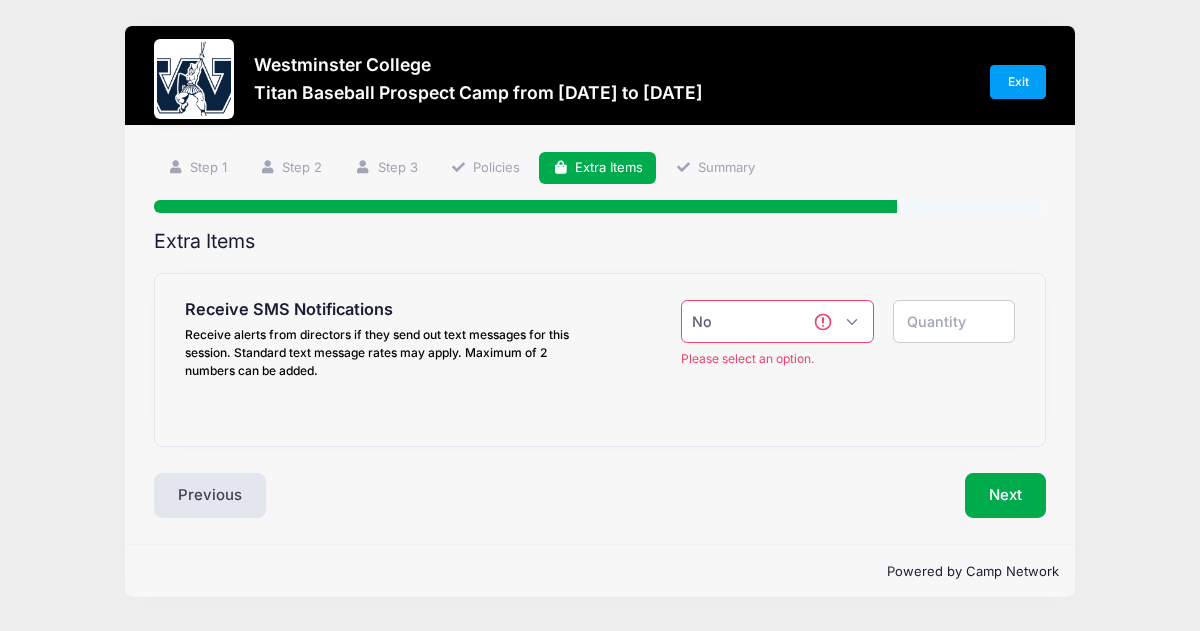 click on "Please Select Yes ($0.00)
No" at bounding box center [777, 321] 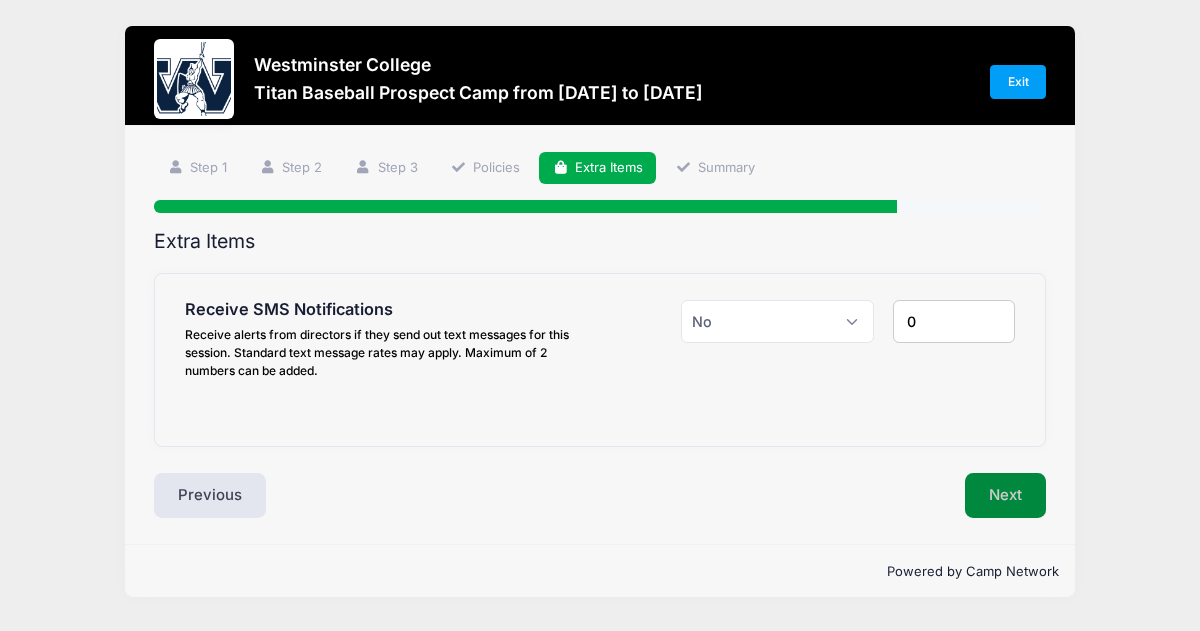 click on "Next" at bounding box center [1005, 496] 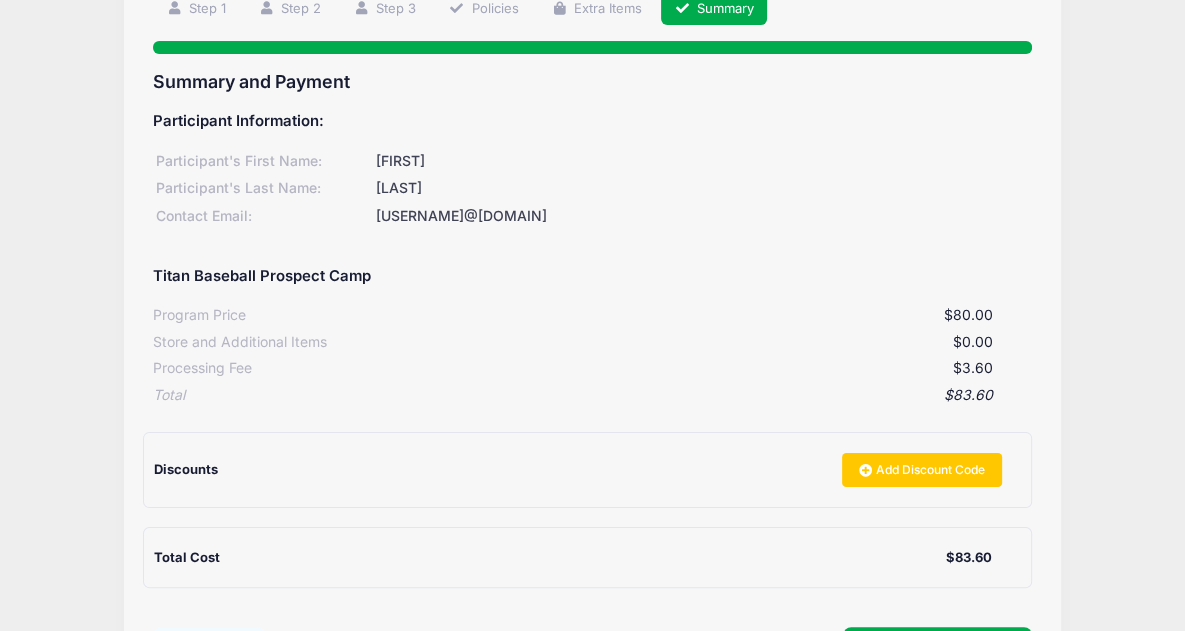 scroll, scrollTop: 342, scrollLeft: 0, axis: vertical 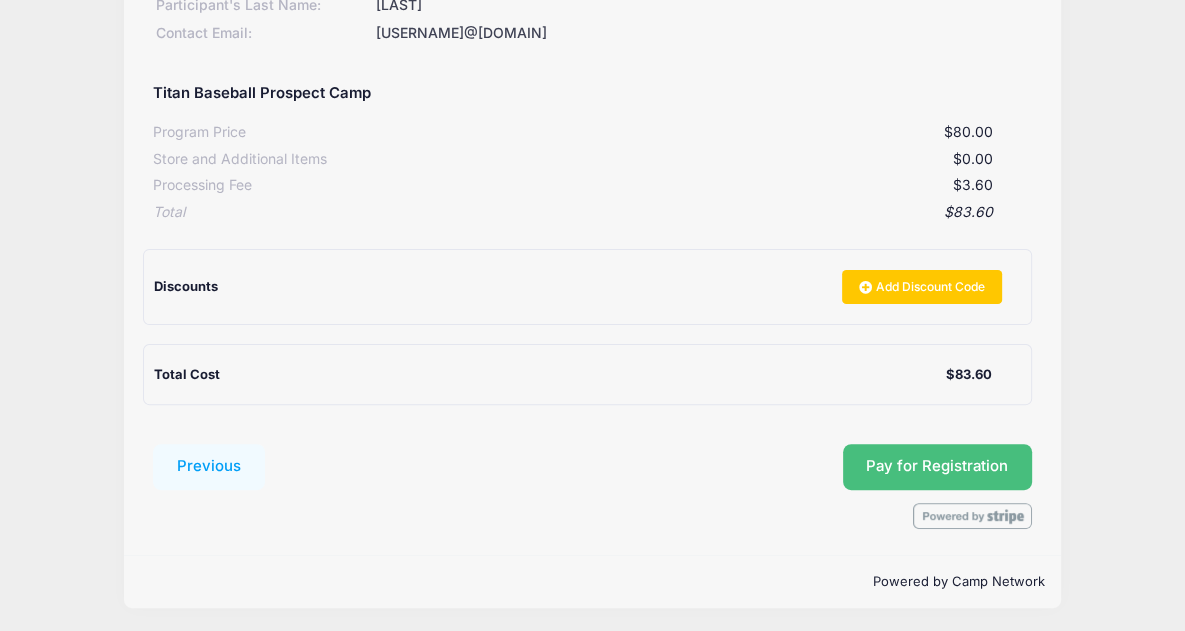 click on "Pay for Registration" at bounding box center [937, 466] 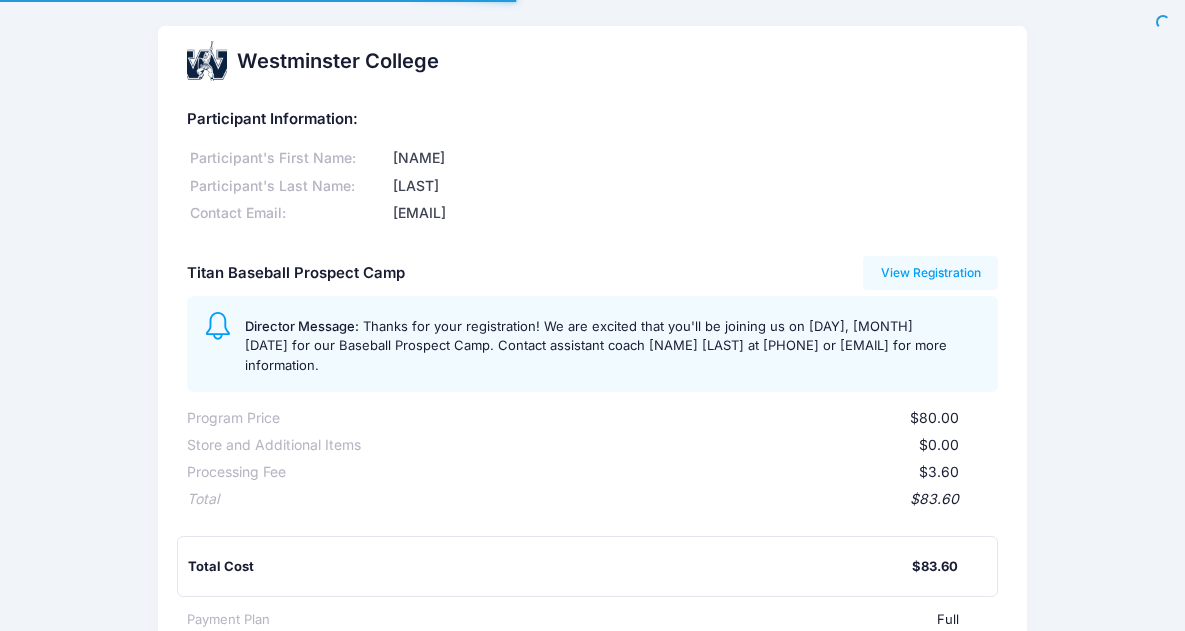 scroll, scrollTop: 0, scrollLeft: 0, axis: both 